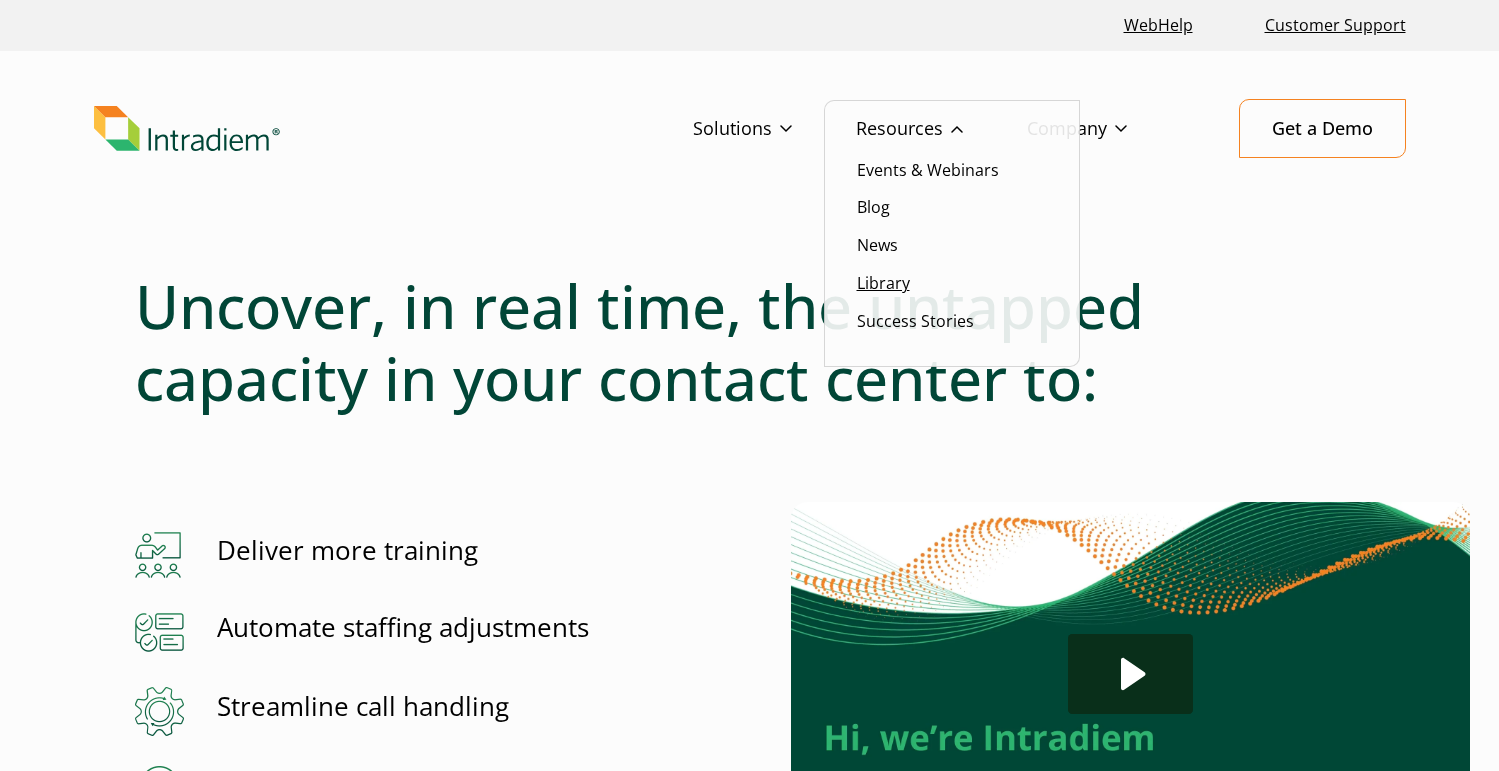 scroll, scrollTop: 0, scrollLeft: 0, axis: both 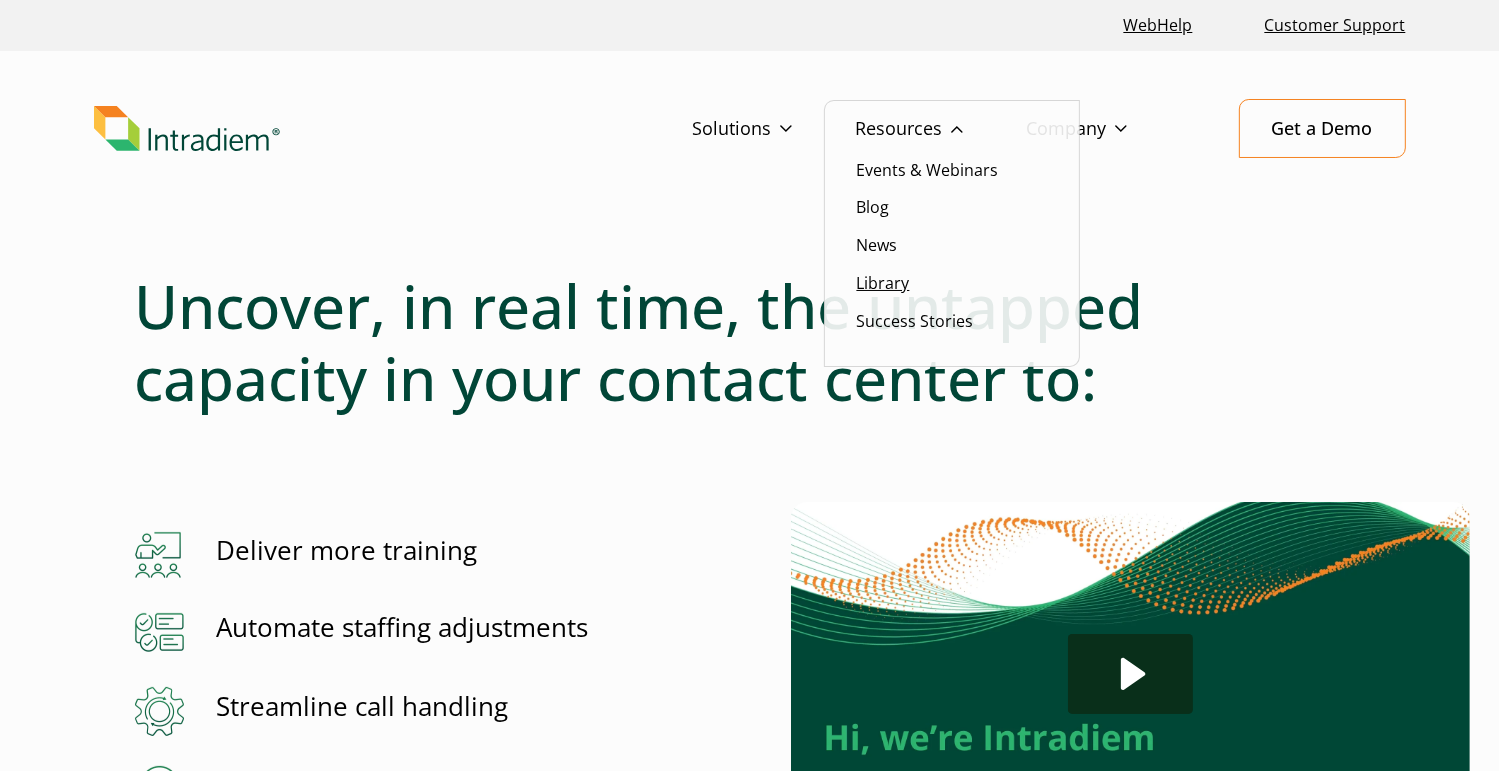 click on "Library" at bounding box center (883, 283) 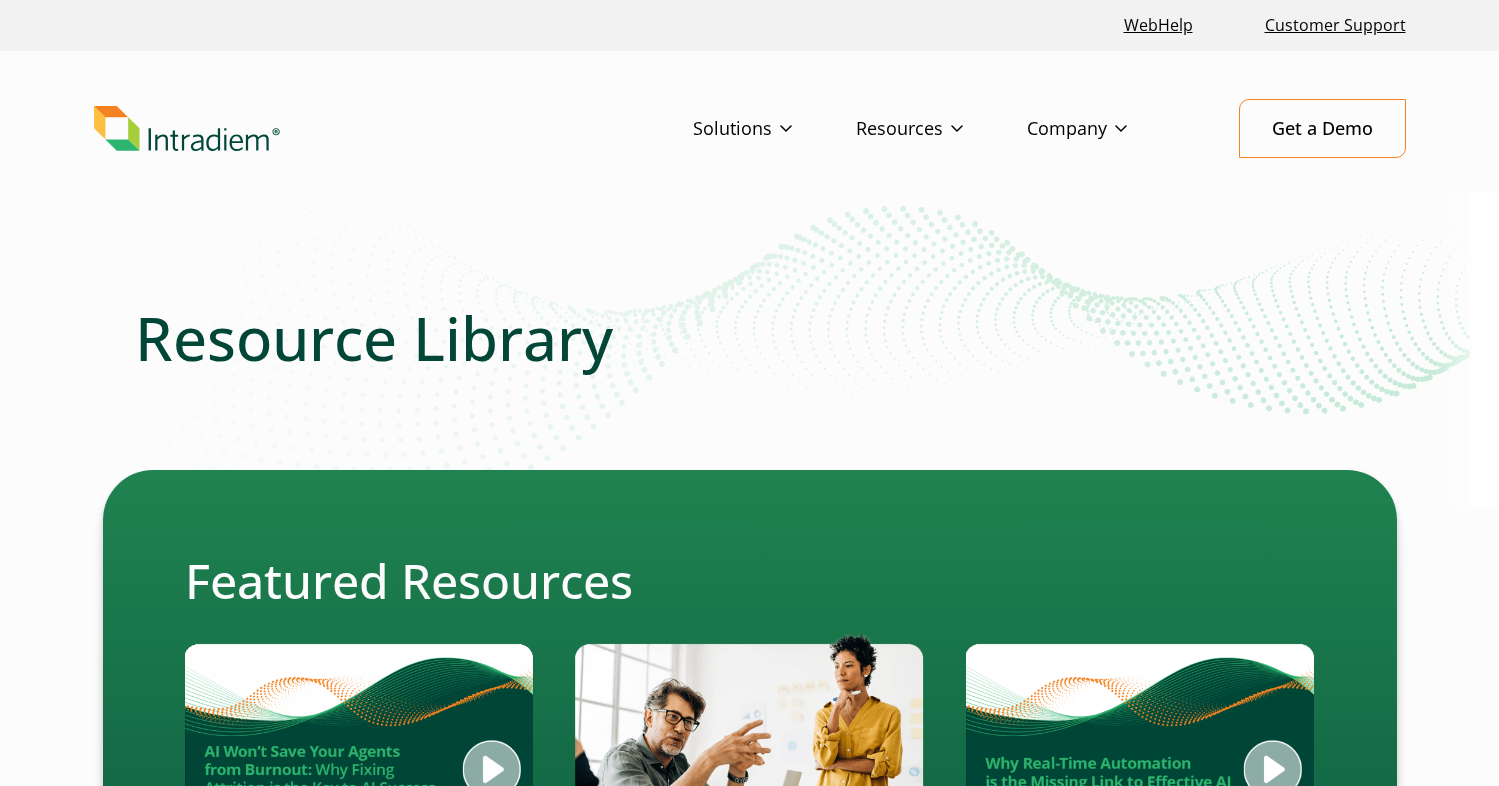 scroll, scrollTop: 707, scrollLeft: 0, axis: vertical 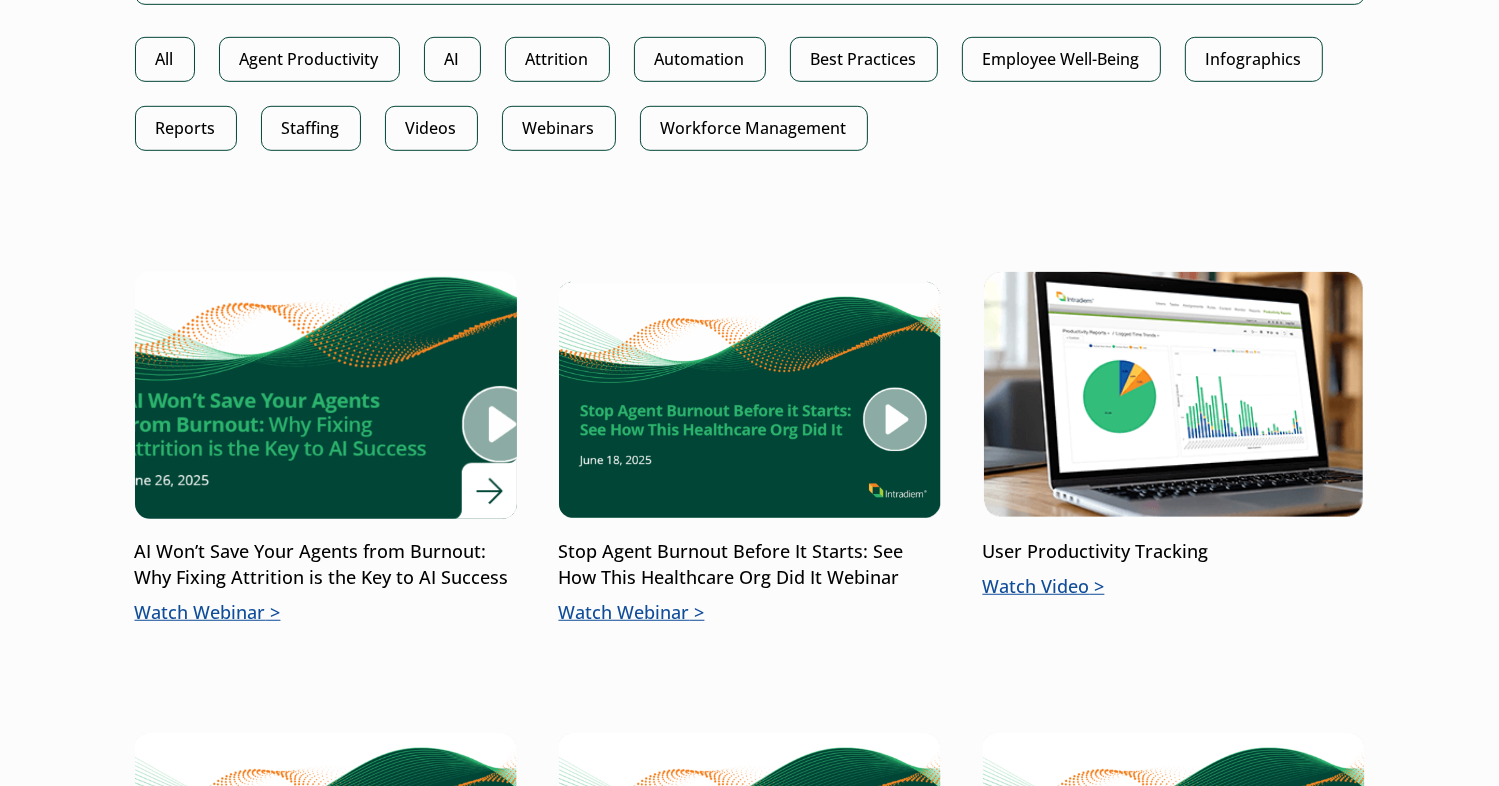 click on "Watch Webinar" at bounding box center [326, 613] 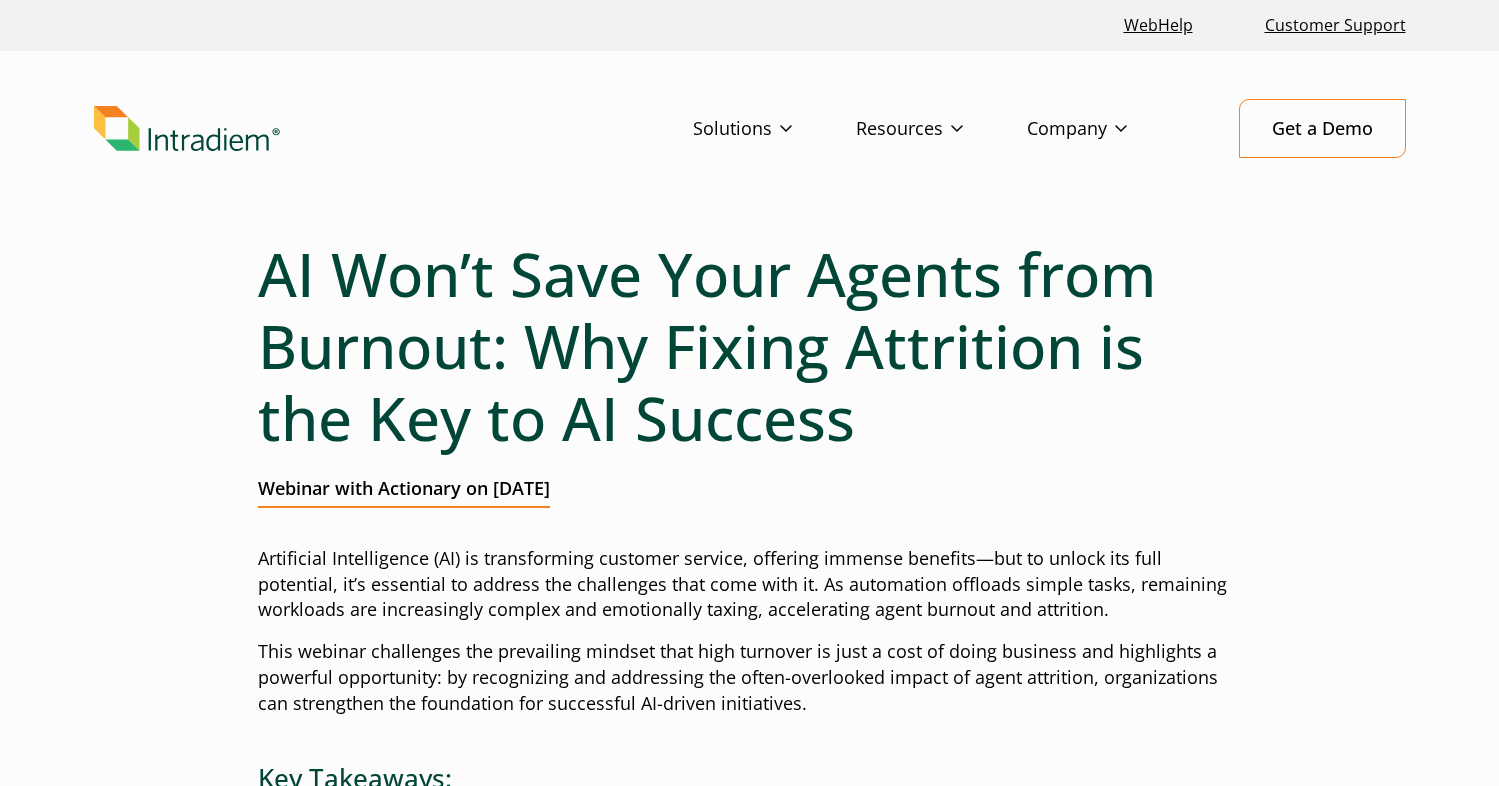 scroll, scrollTop: 578, scrollLeft: 0, axis: vertical 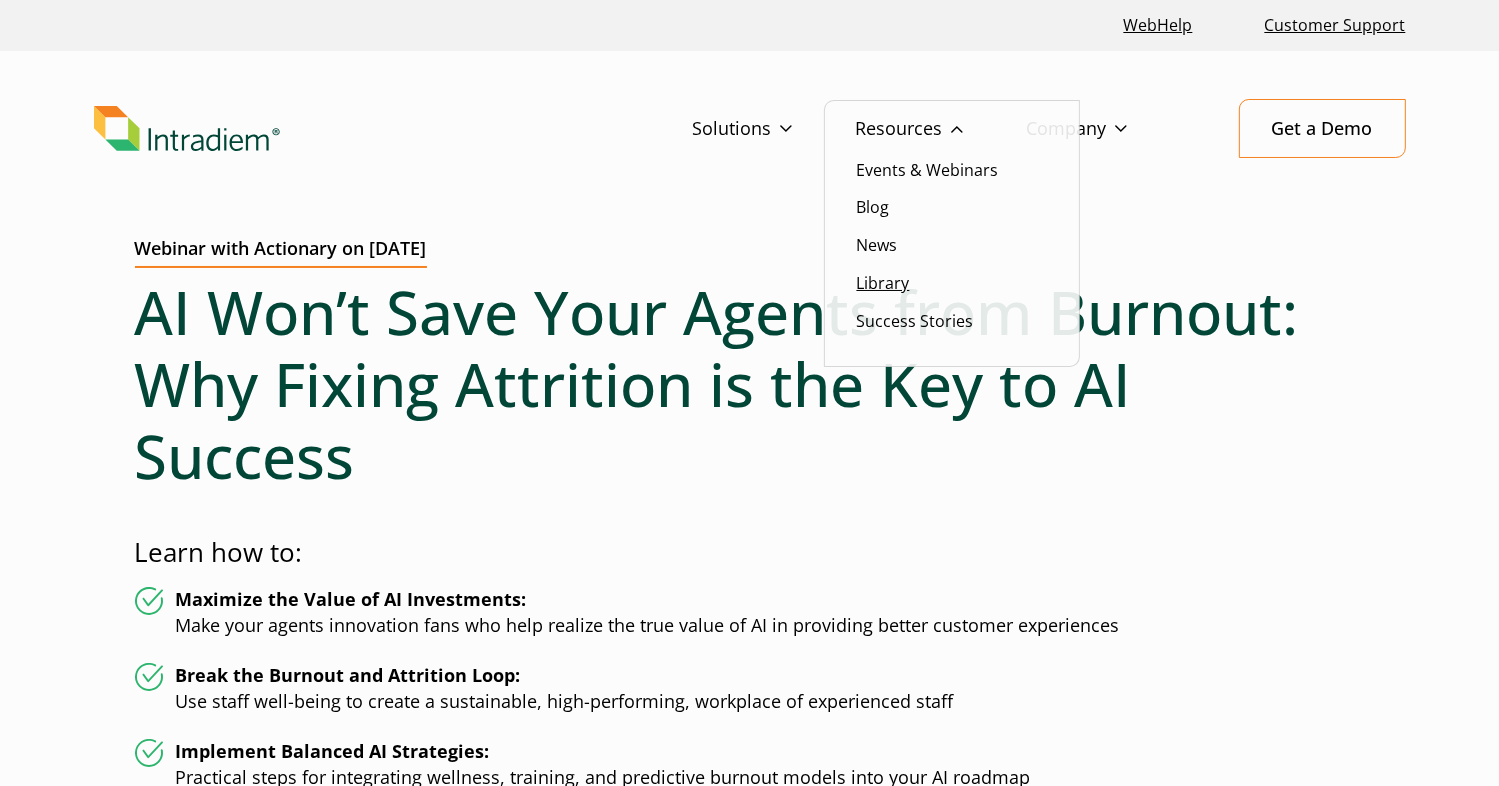 click on "Library" at bounding box center [883, 283] 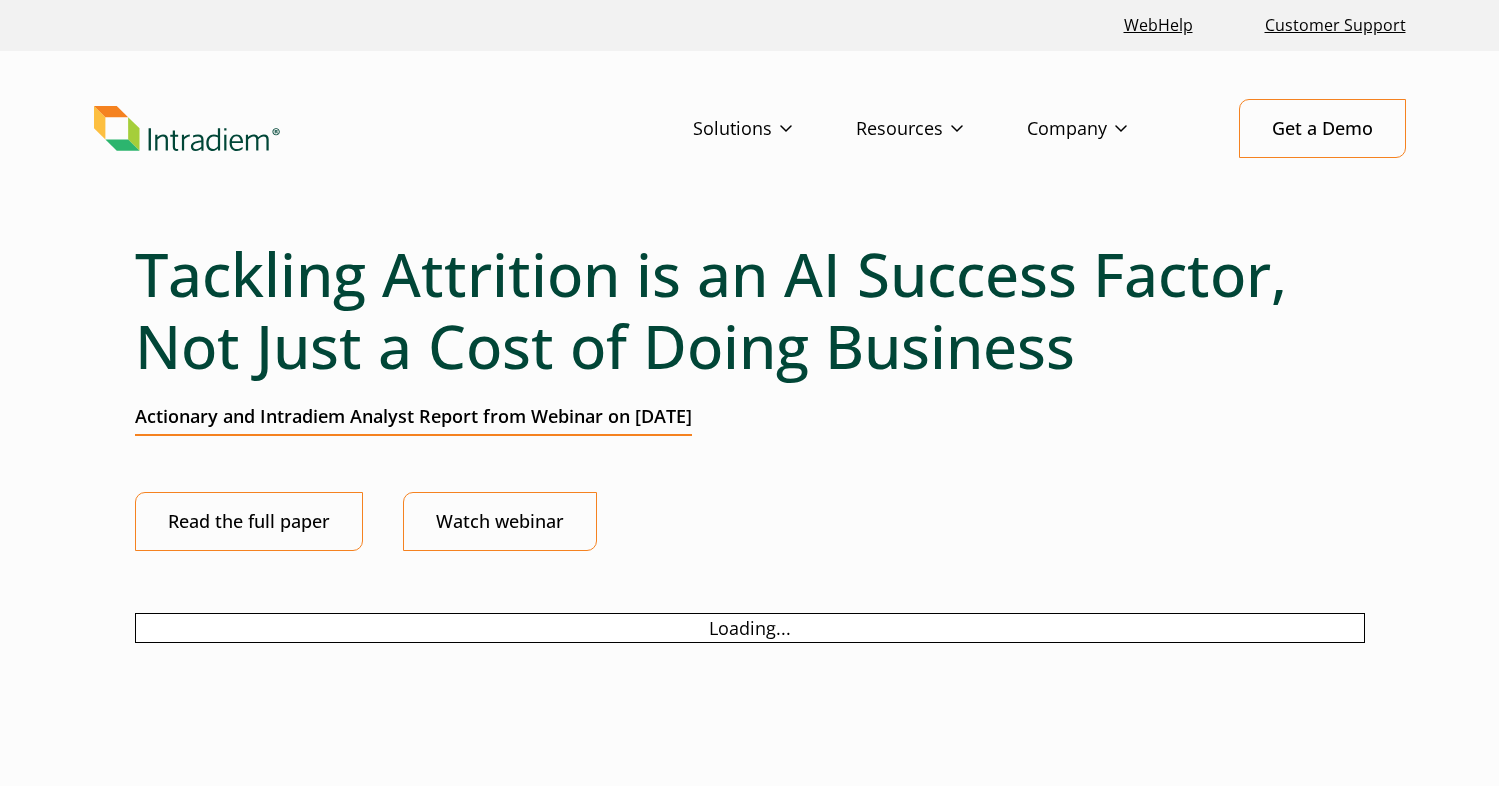 scroll, scrollTop: 0, scrollLeft: 0, axis: both 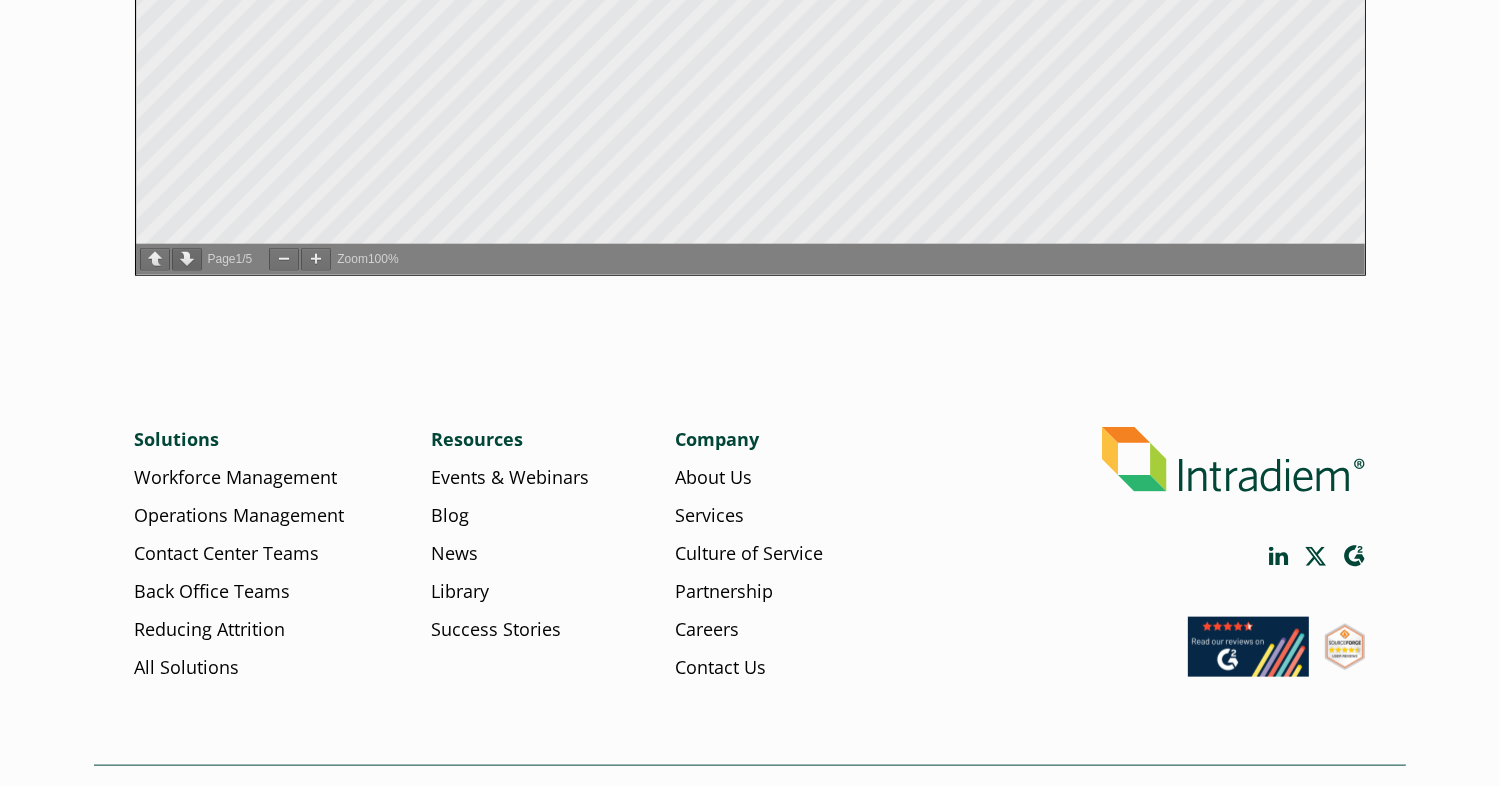 click at bounding box center [187, 259] 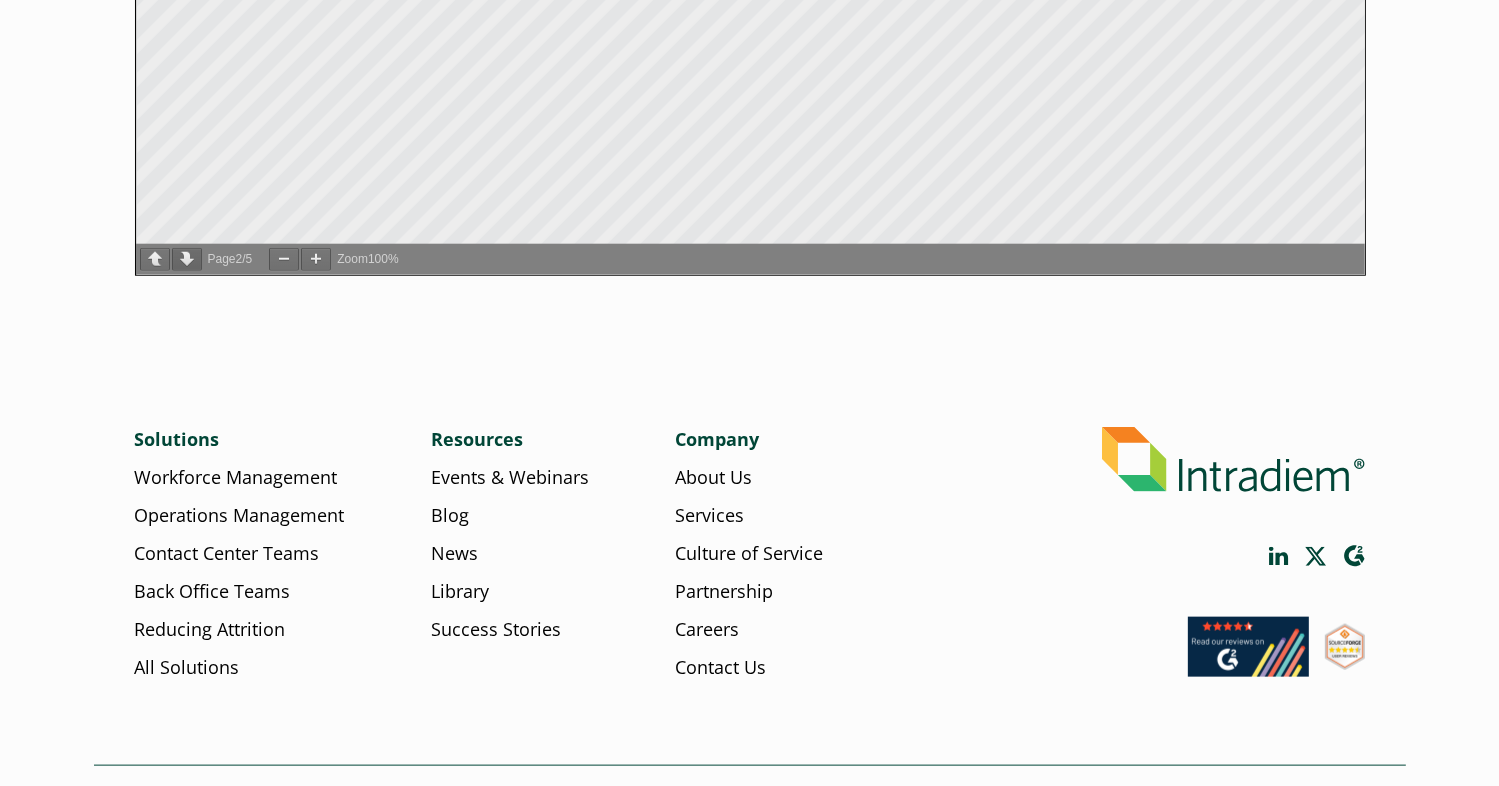 scroll, scrollTop: 0, scrollLeft: 0, axis: both 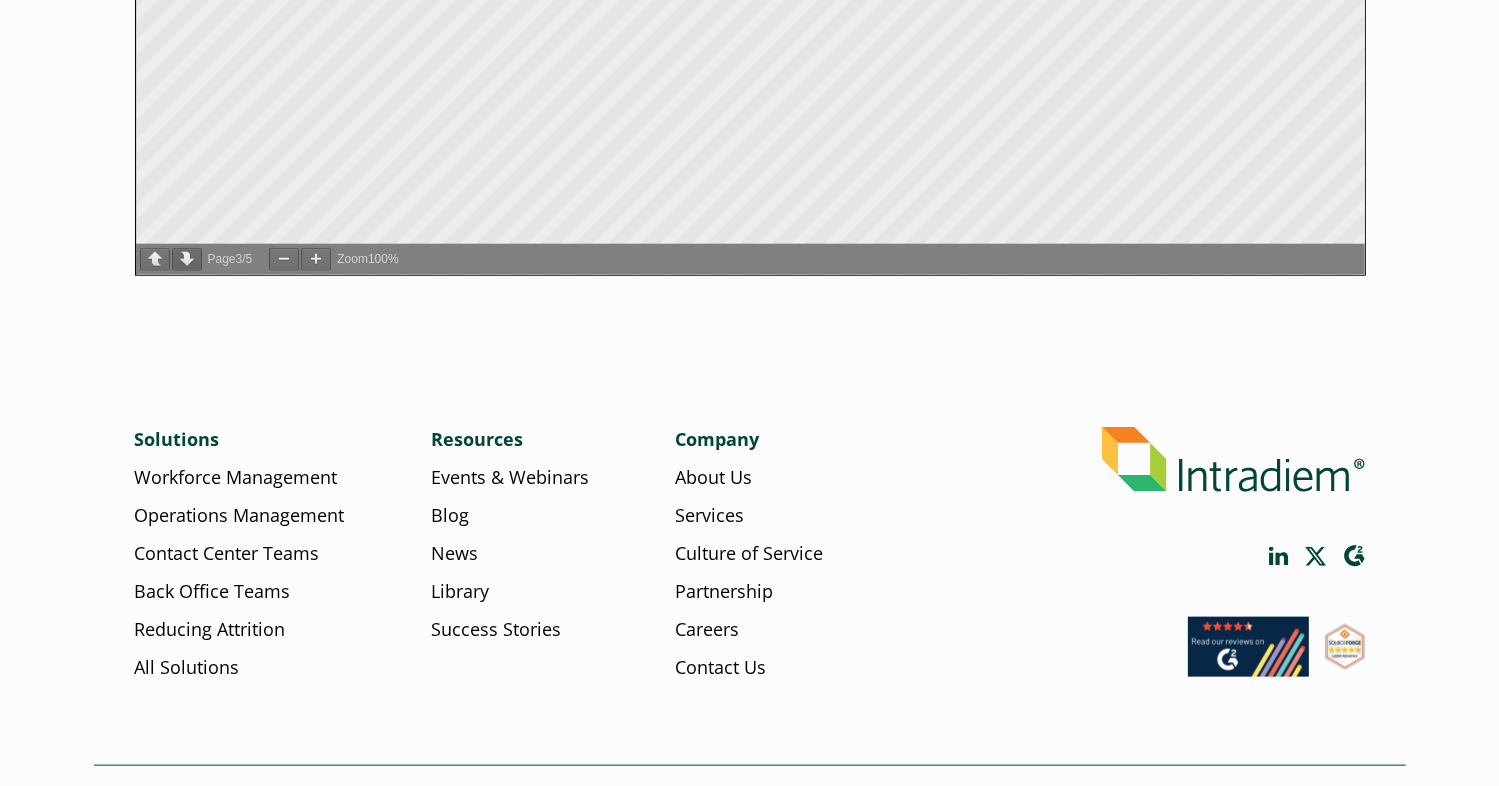 click at bounding box center (187, 259) 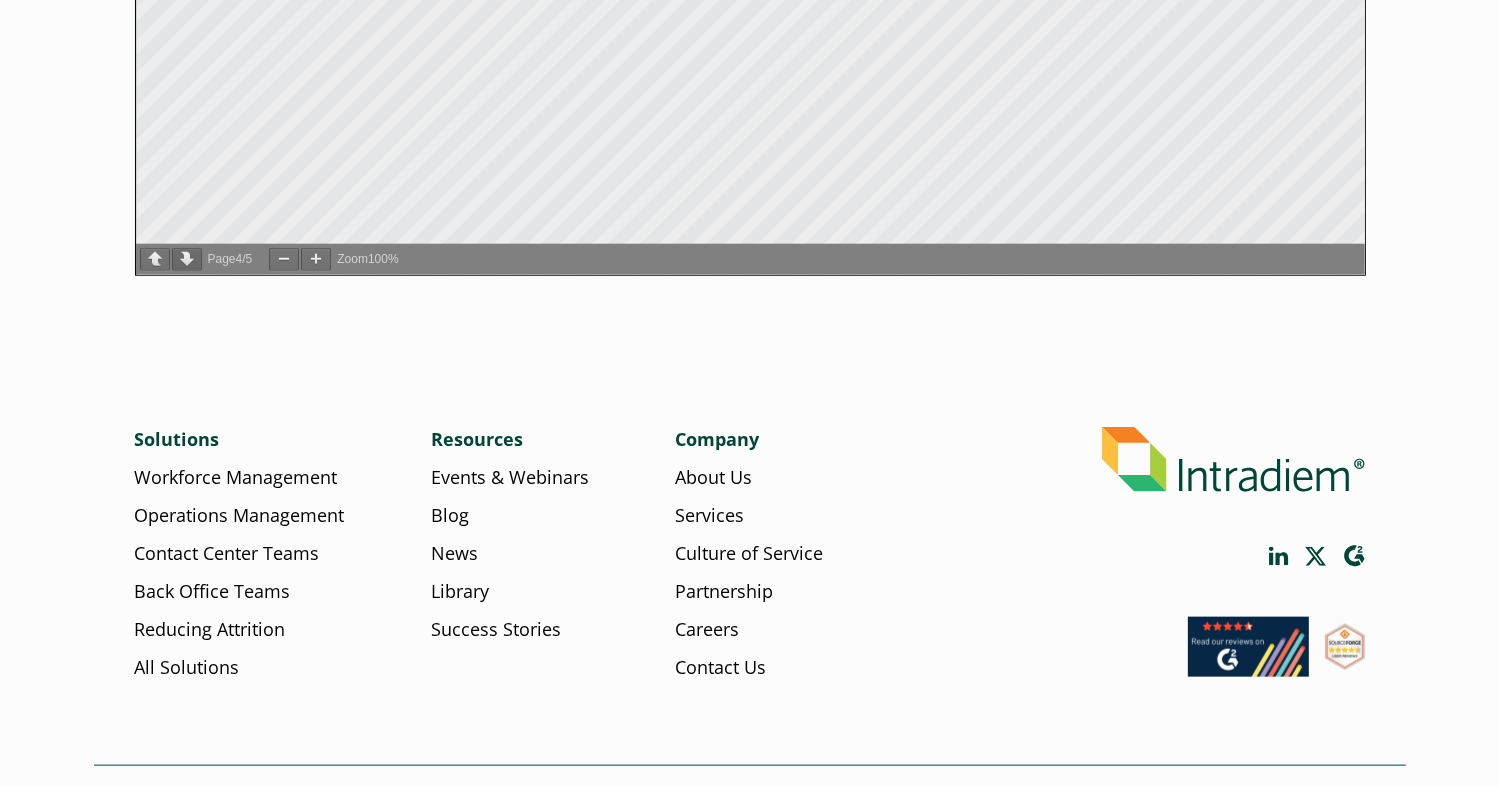 click at bounding box center (187, 259) 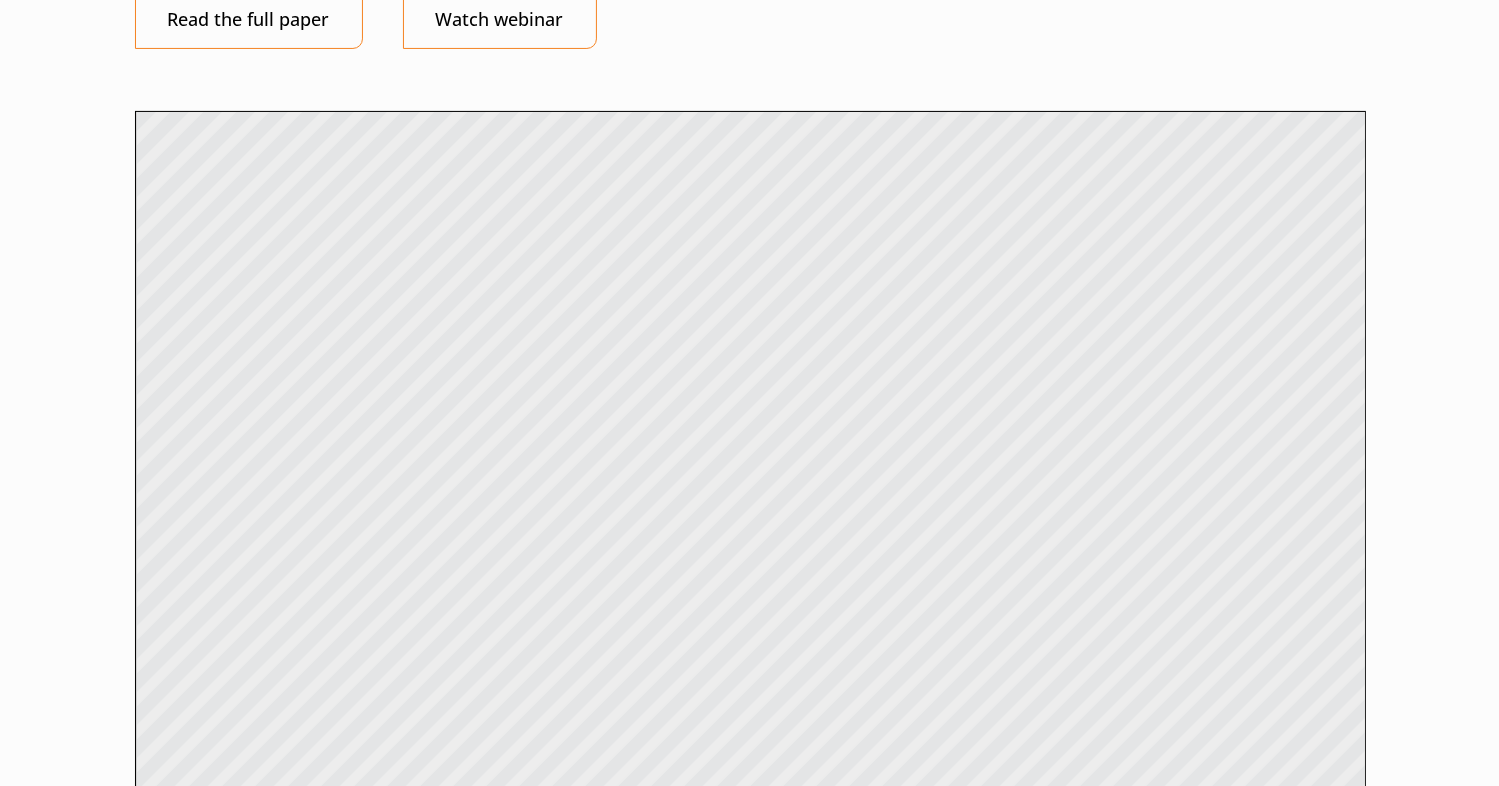 scroll, scrollTop: 0, scrollLeft: 0, axis: both 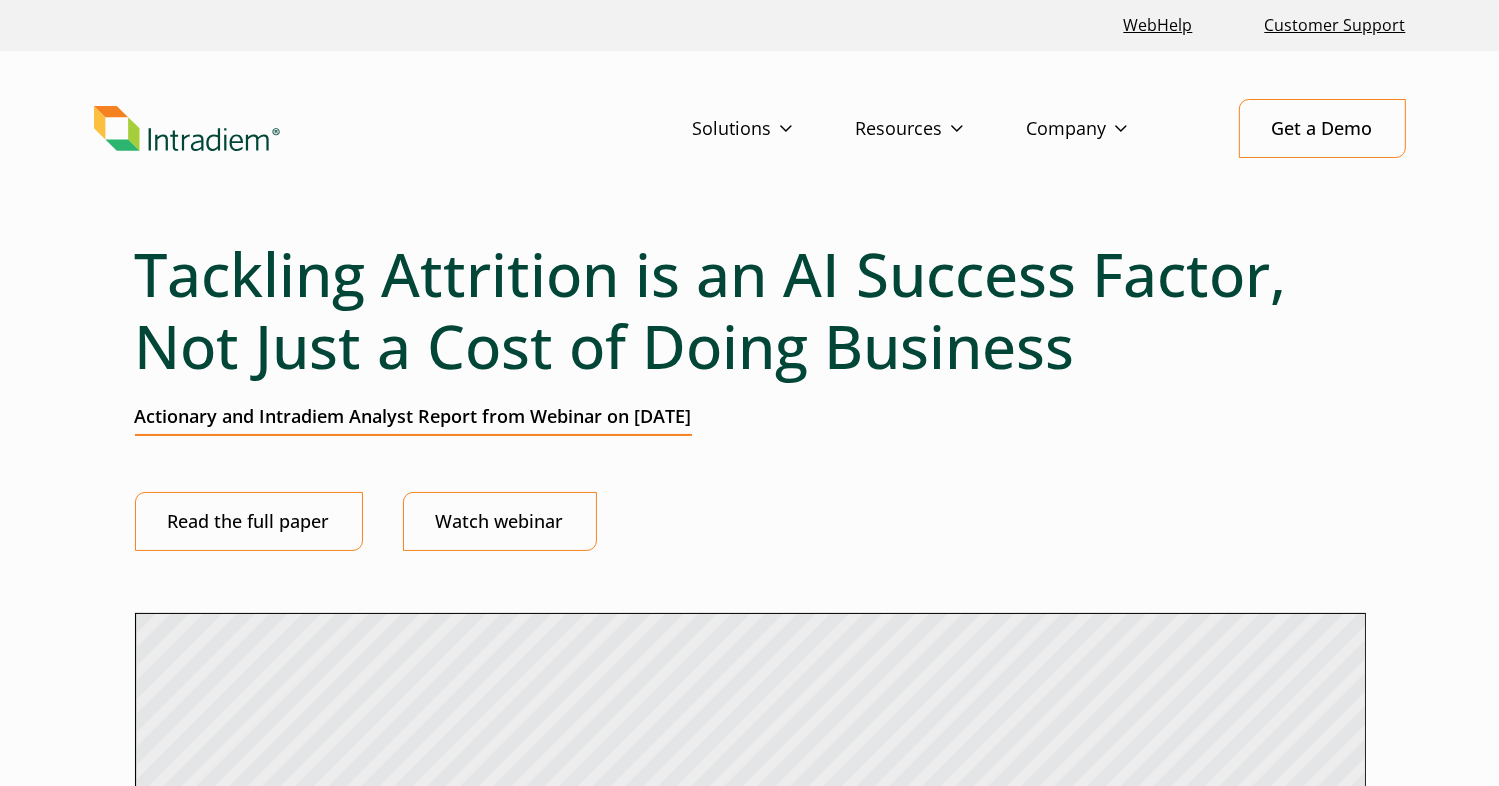 click on "Tackling Attrition is an AI Success Factor, Not Just a Cost of Doing Business
Actionary and Intradiem Analyst Report from Webinar on June 26, 2025
Read the full paper
Watch webinar
Page  5  /  5 Zoom  100%" at bounding box center [750, 1359] 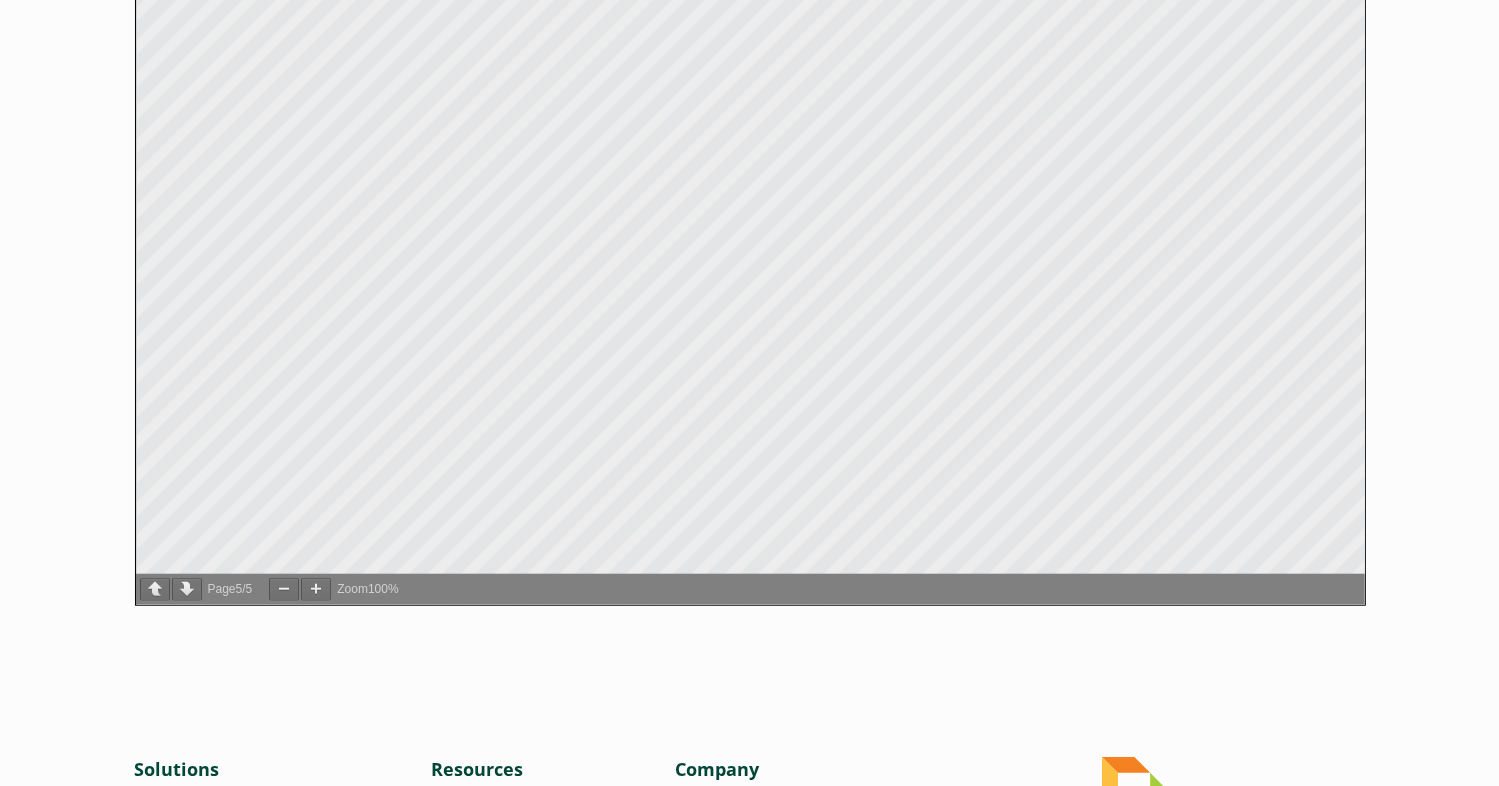 scroll, scrollTop: 1748, scrollLeft: 0, axis: vertical 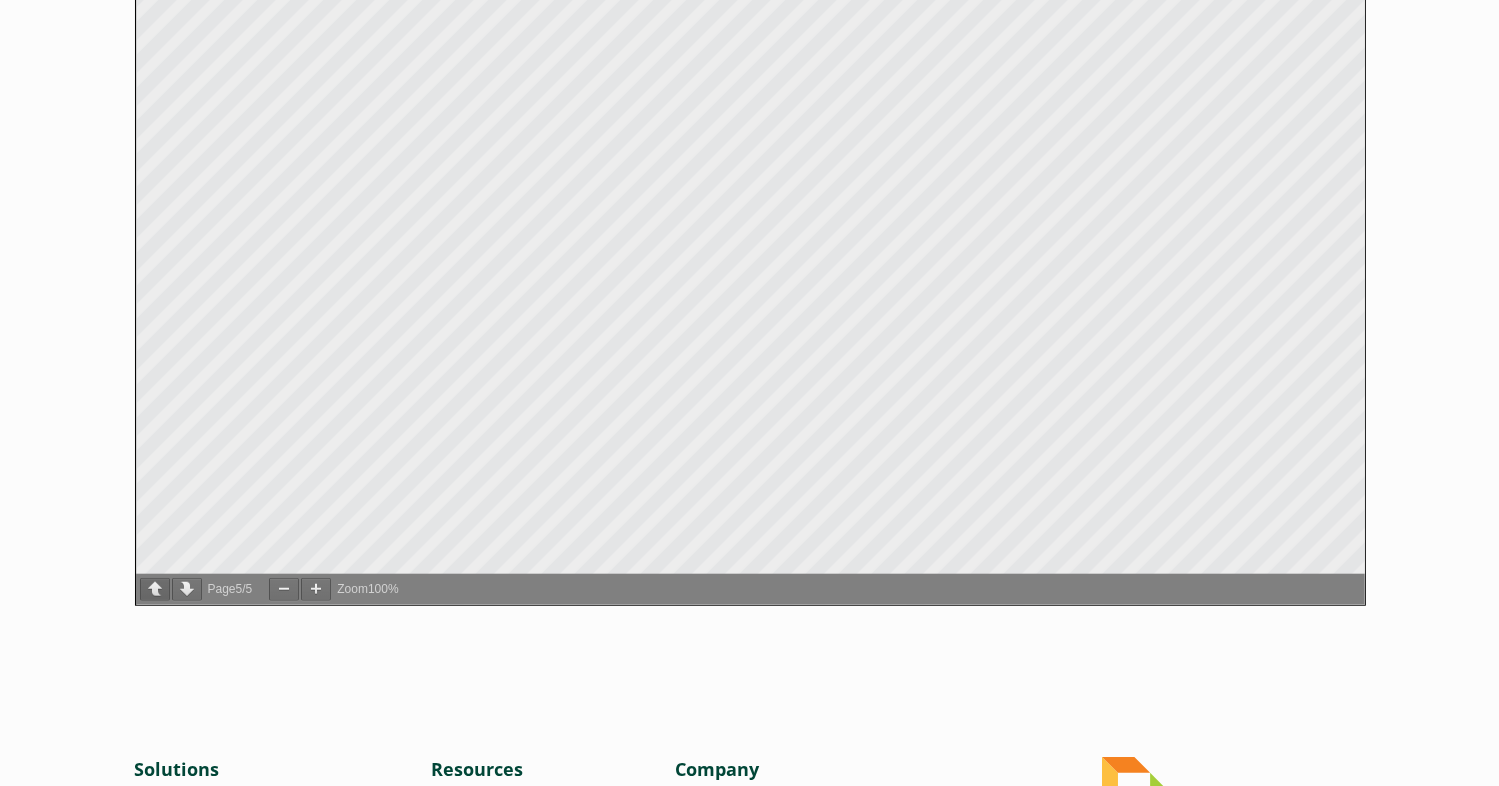 click at bounding box center (155, 589) 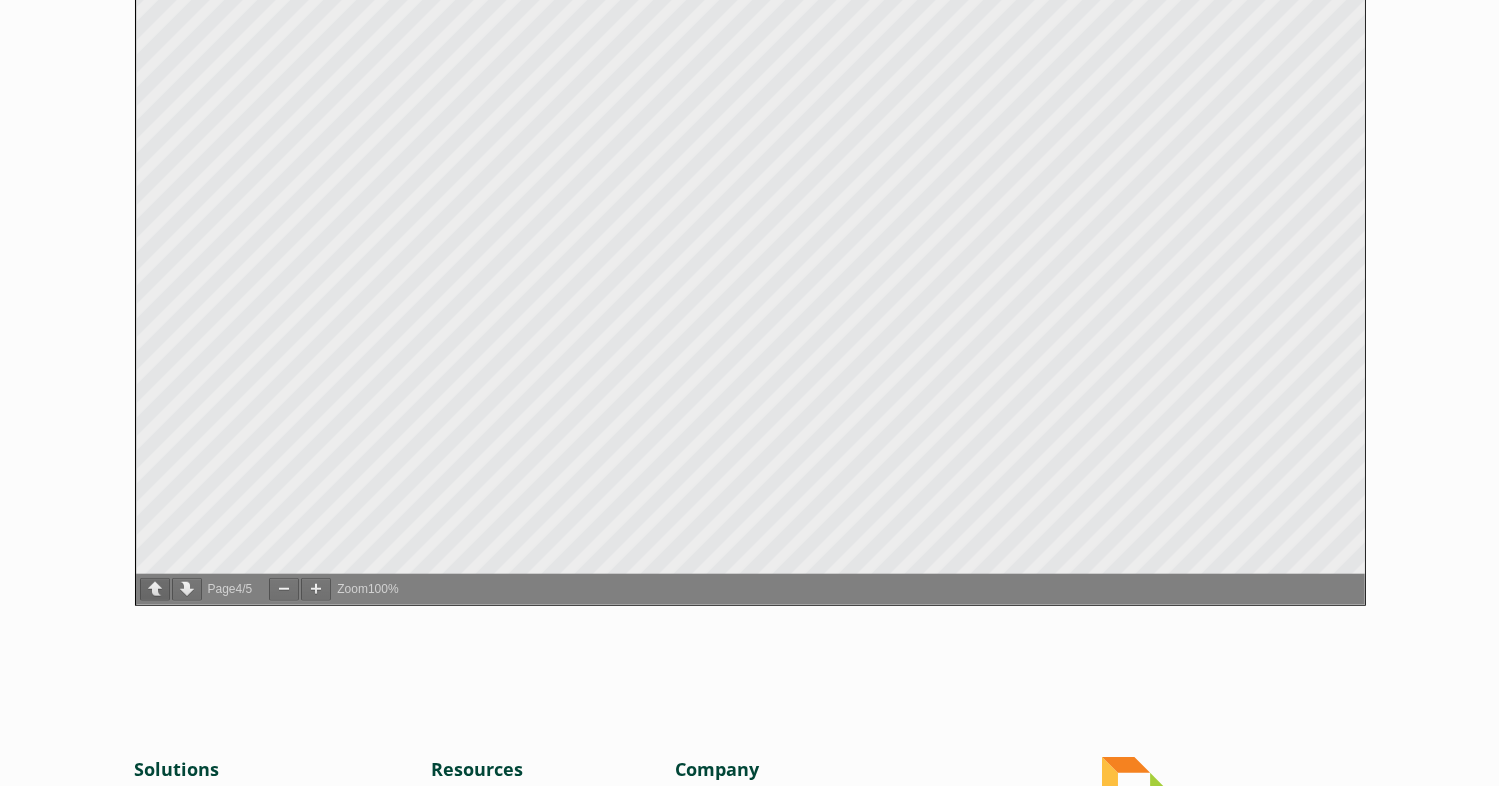 click at bounding box center (155, 589) 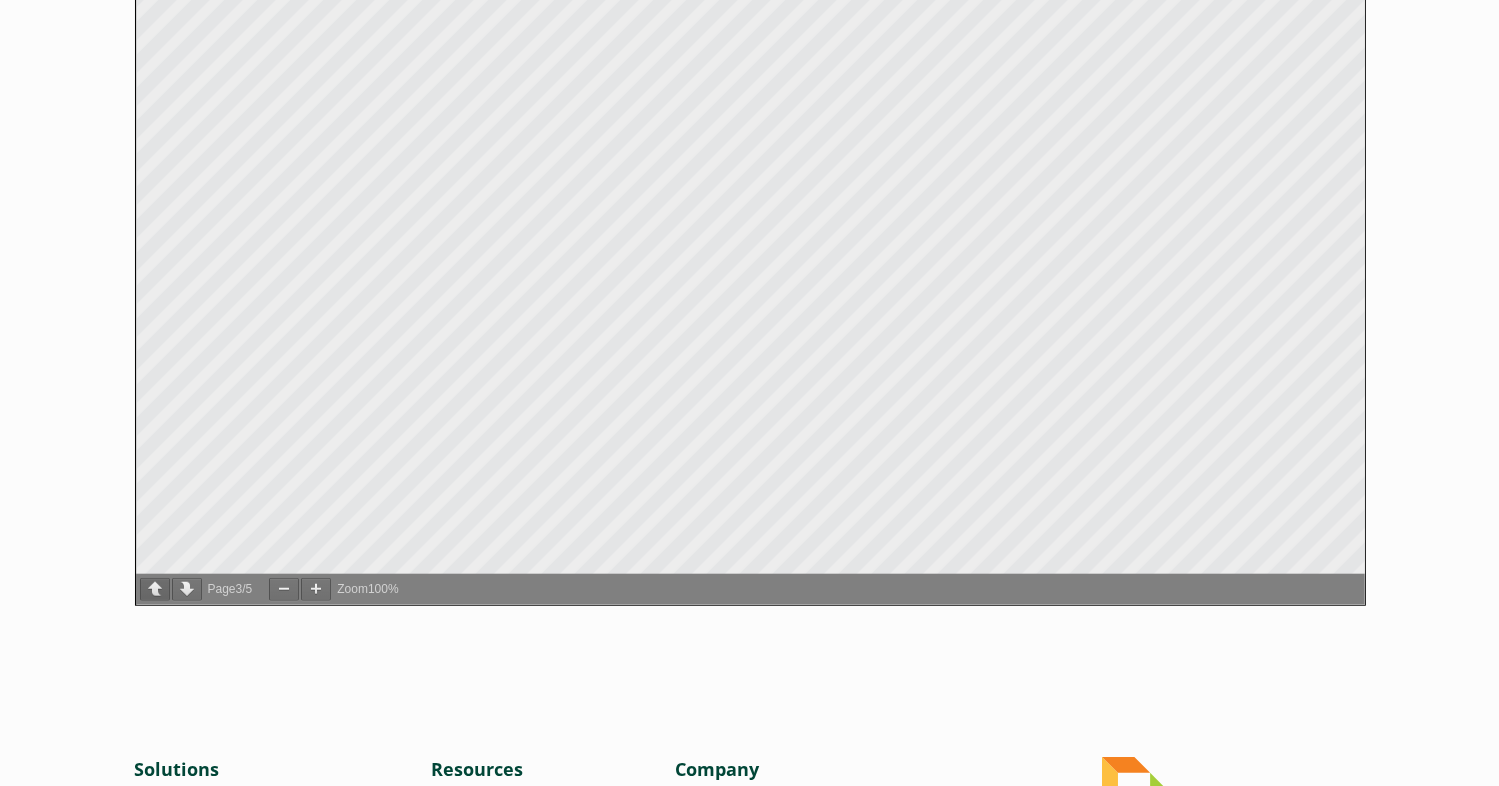 click at bounding box center [155, 589] 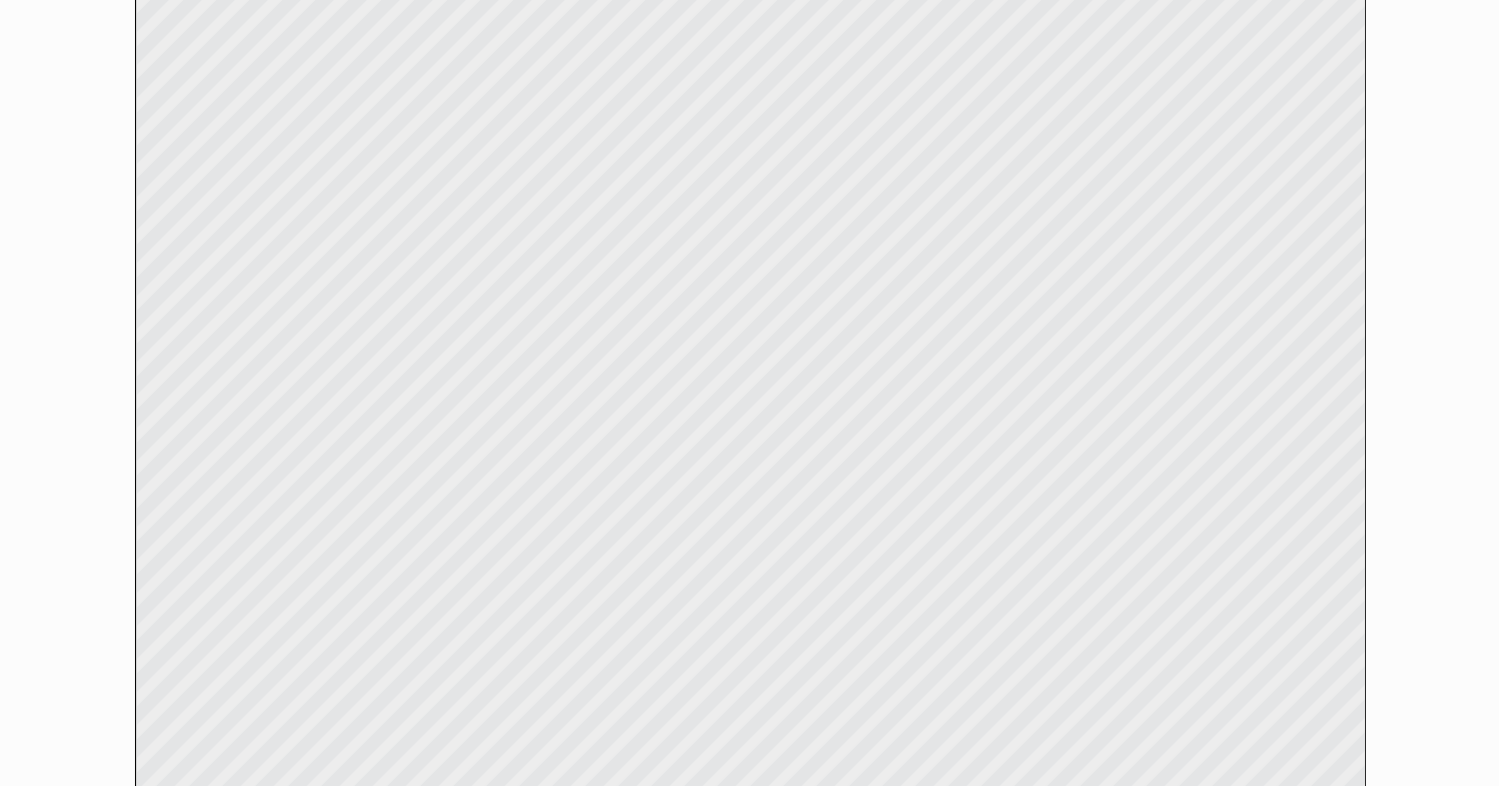 scroll, scrollTop: 922, scrollLeft: 0, axis: vertical 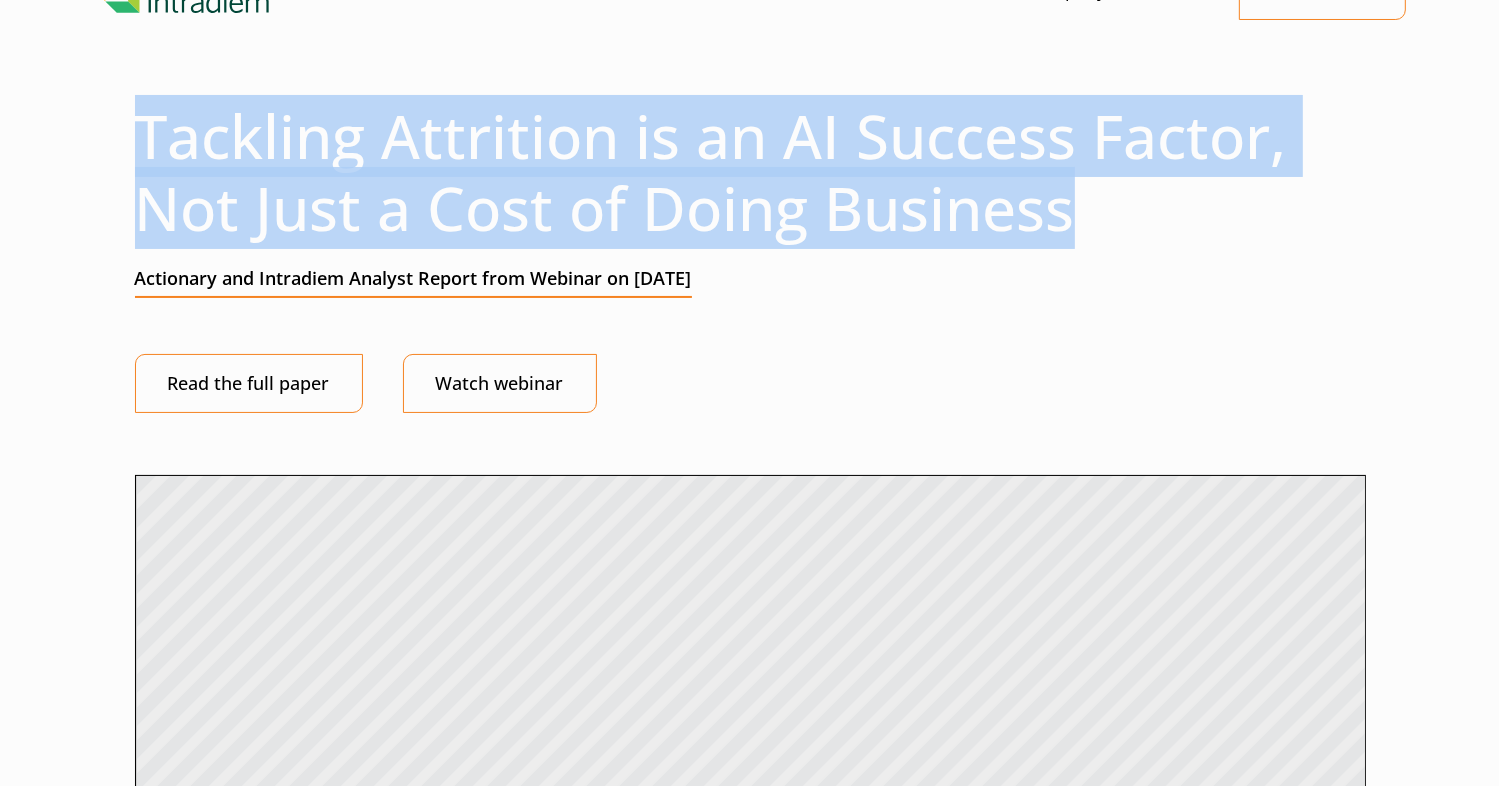 drag, startPoint x: 126, startPoint y: 130, endPoint x: 1072, endPoint y: 201, distance: 948.66064 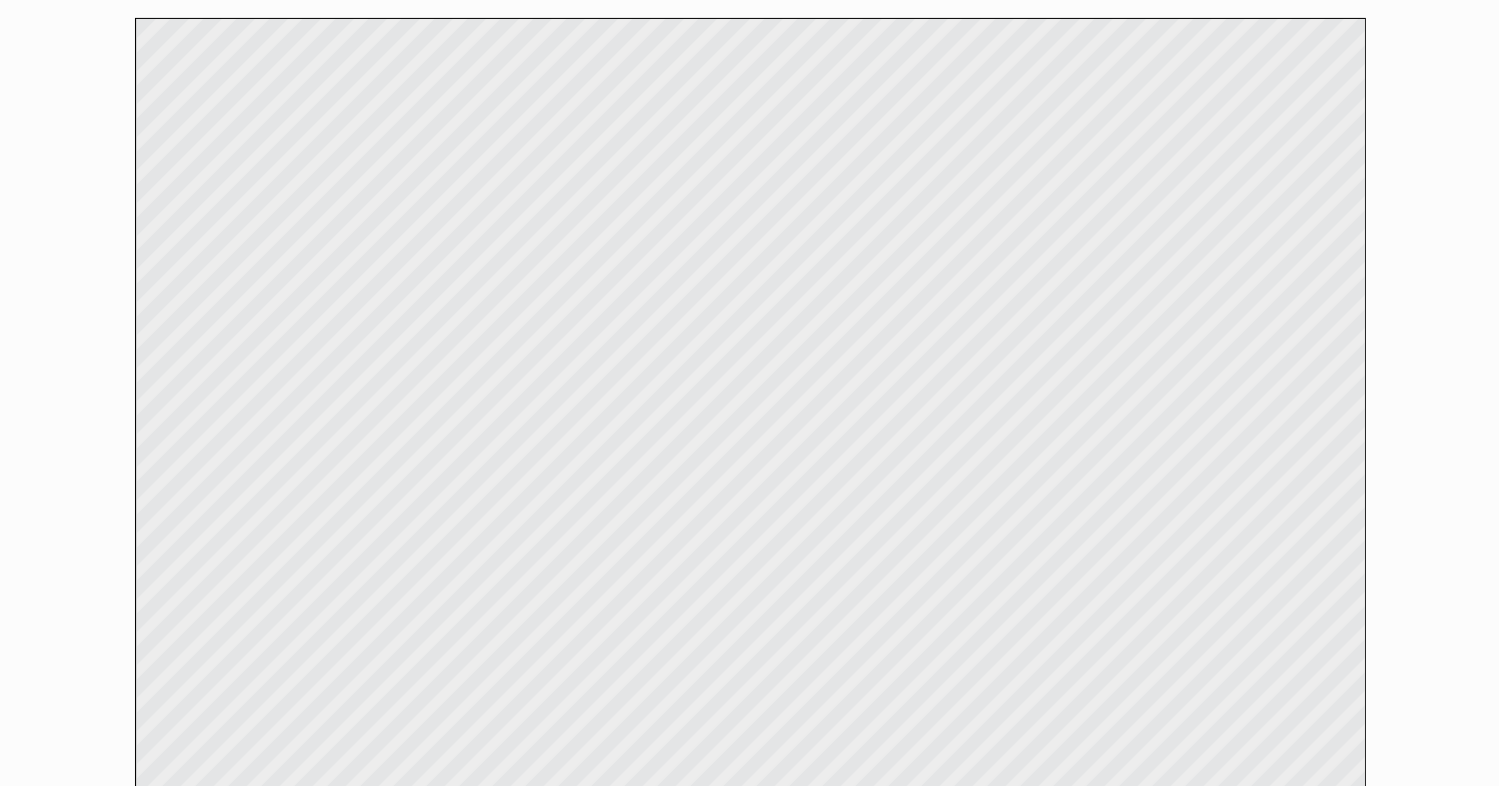 scroll, scrollTop: 600, scrollLeft: 0, axis: vertical 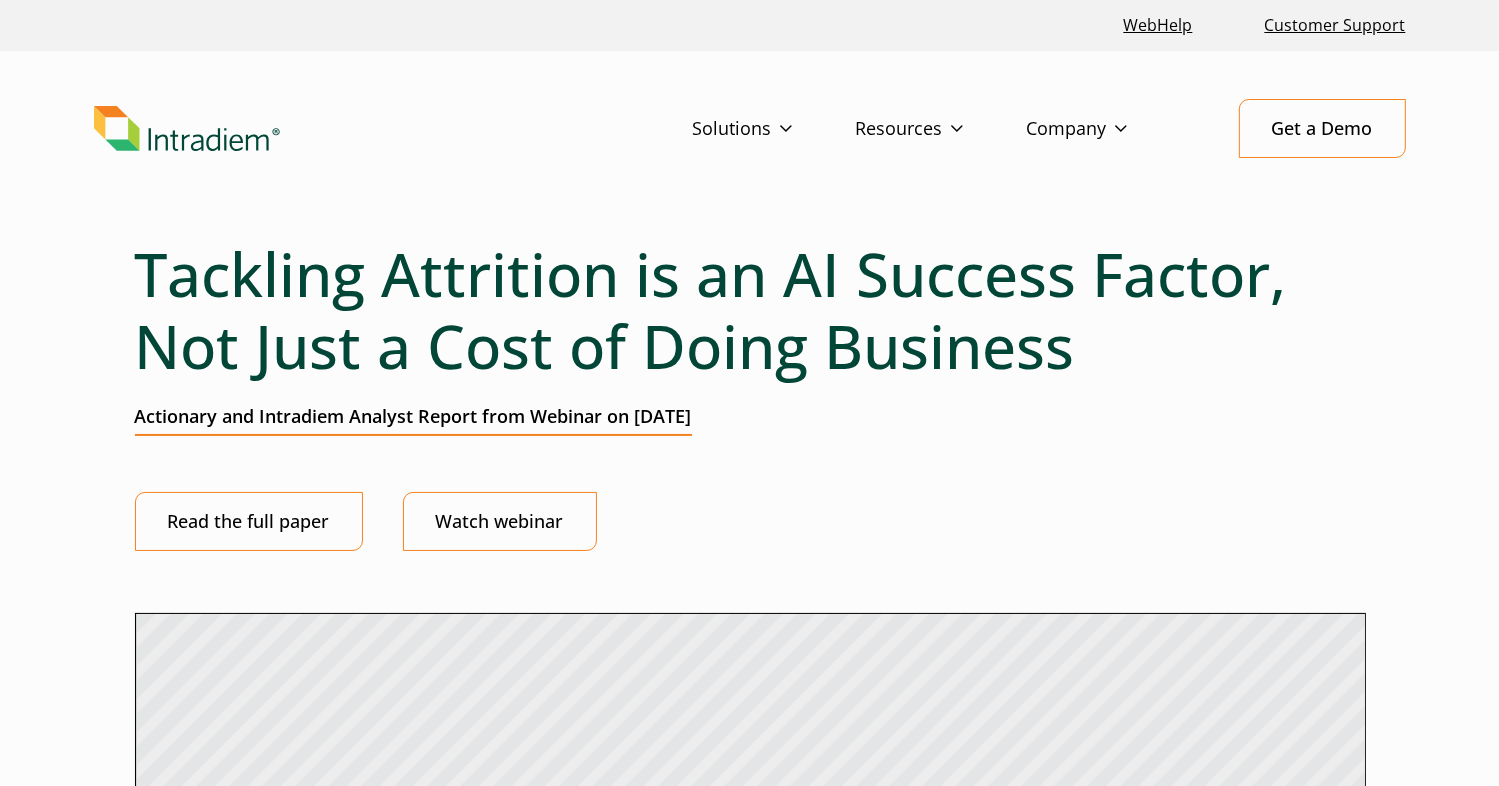click on "Menu Solutions
Workforce Management
Operations Management
Contact Center
Back Office Teams
Reducing Agent Burnout
All Solutions
Resources
Events & Webinars
Blog
News
Library
Success Stories
Company
About Us
Services
Culture of Service
Partnerships
Careers
Contact Us
Get a Demo" at bounding box center [749, 144] 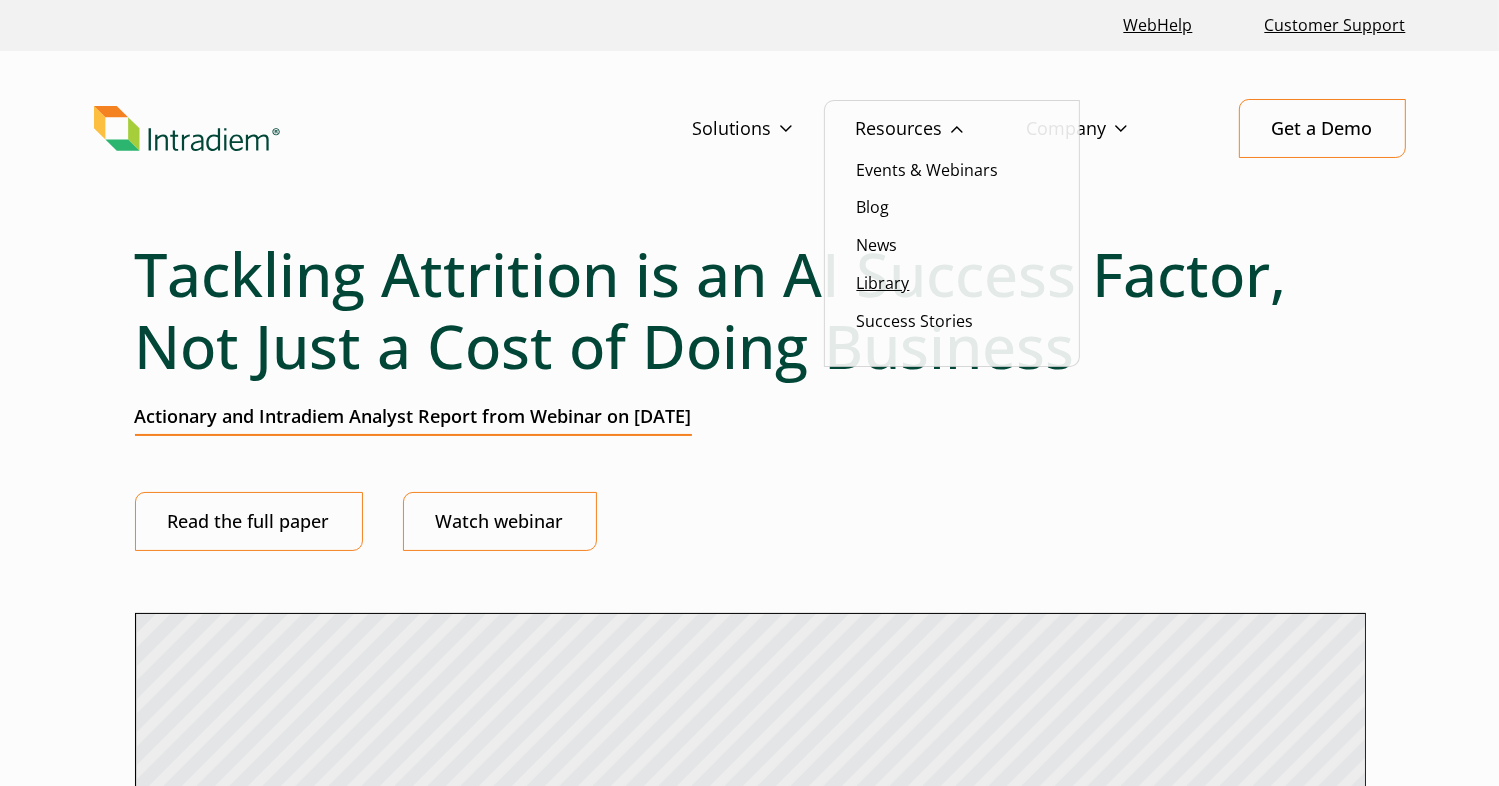 click on "Library" at bounding box center [883, 283] 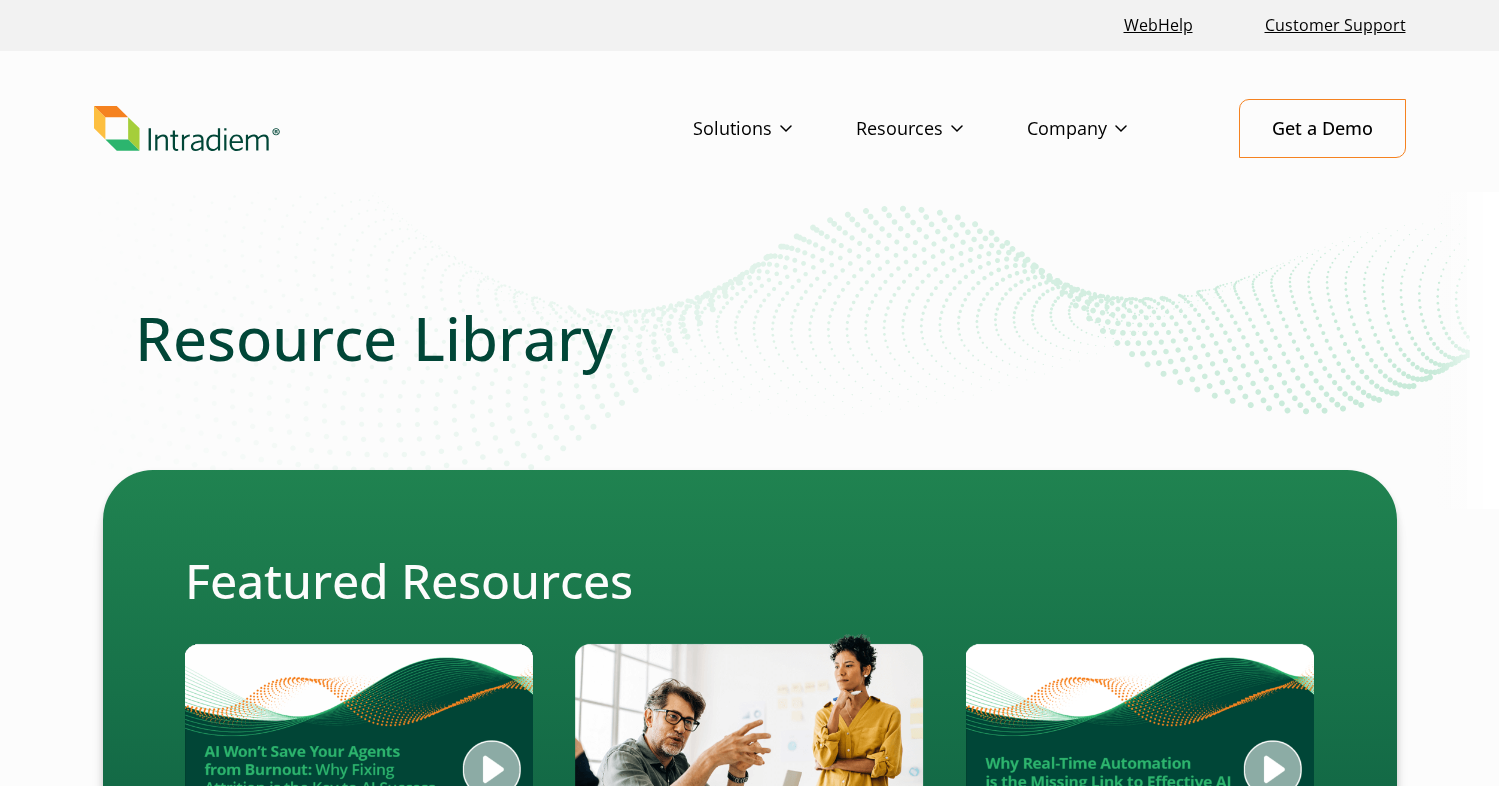 scroll, scrollTop: 0, scrollLeft: 0, axis: both 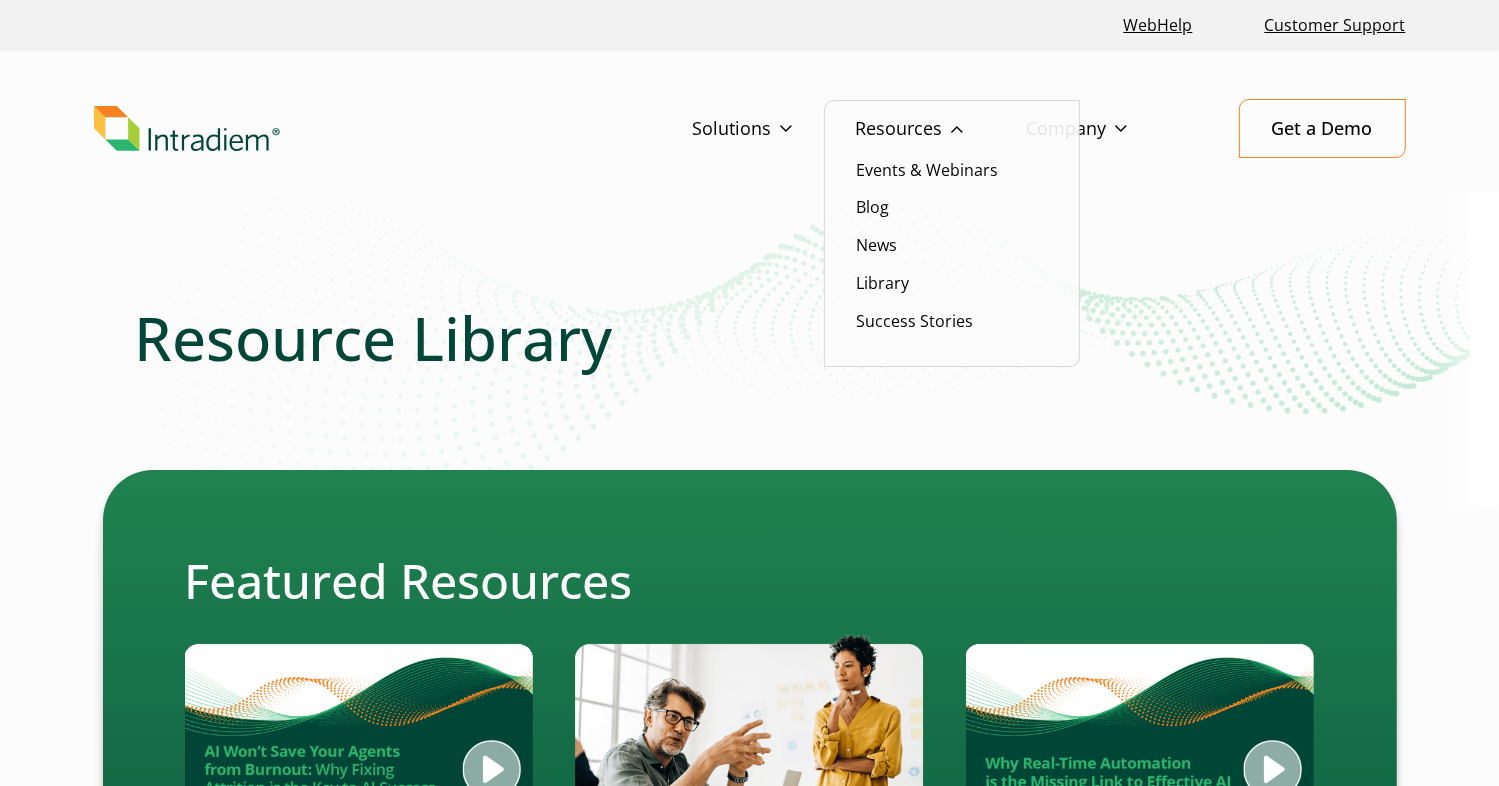 click on "Blog" at bounding box center [952, 207] 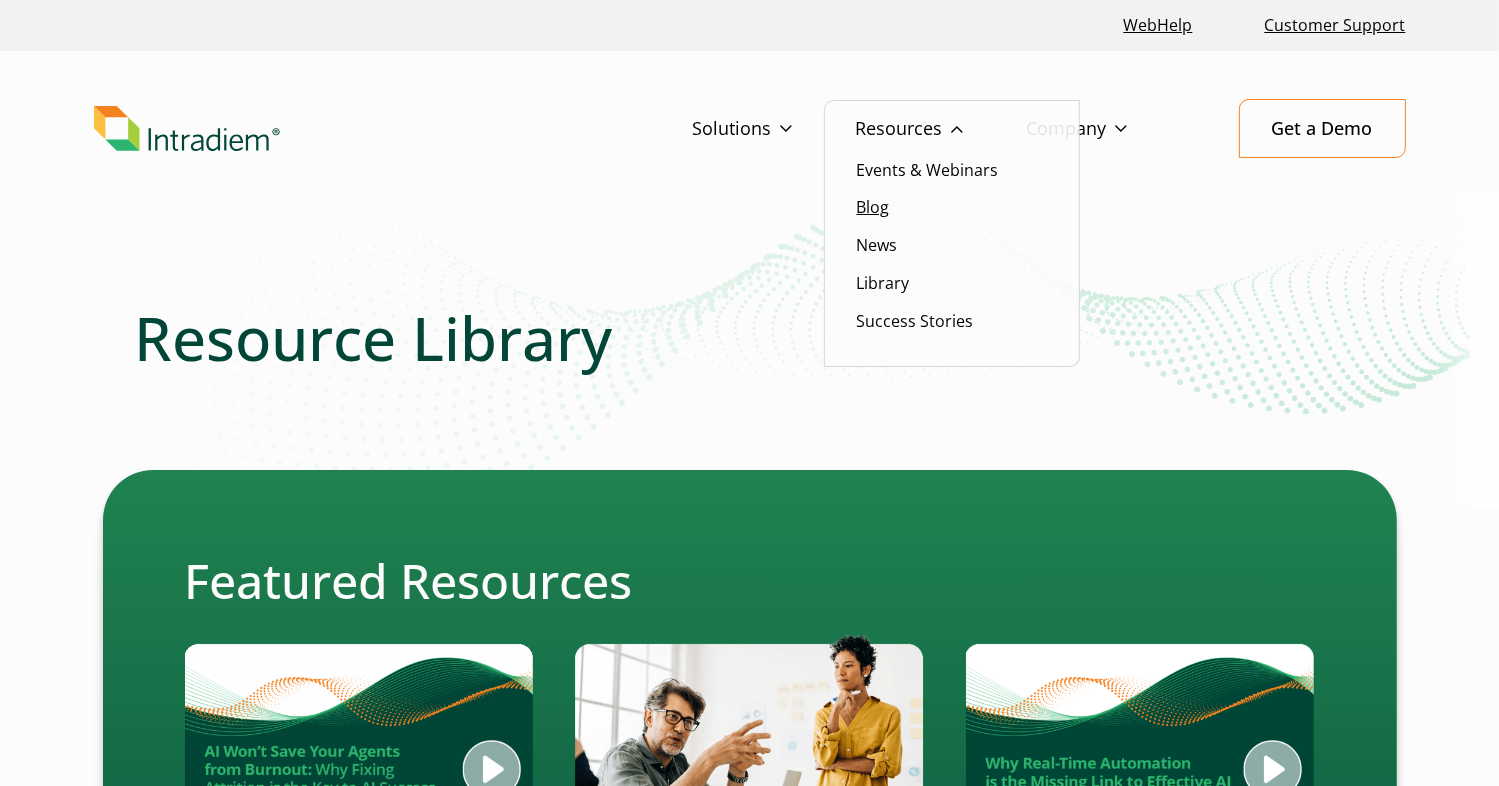 click on "Blog" at bounding box center (873, 207) 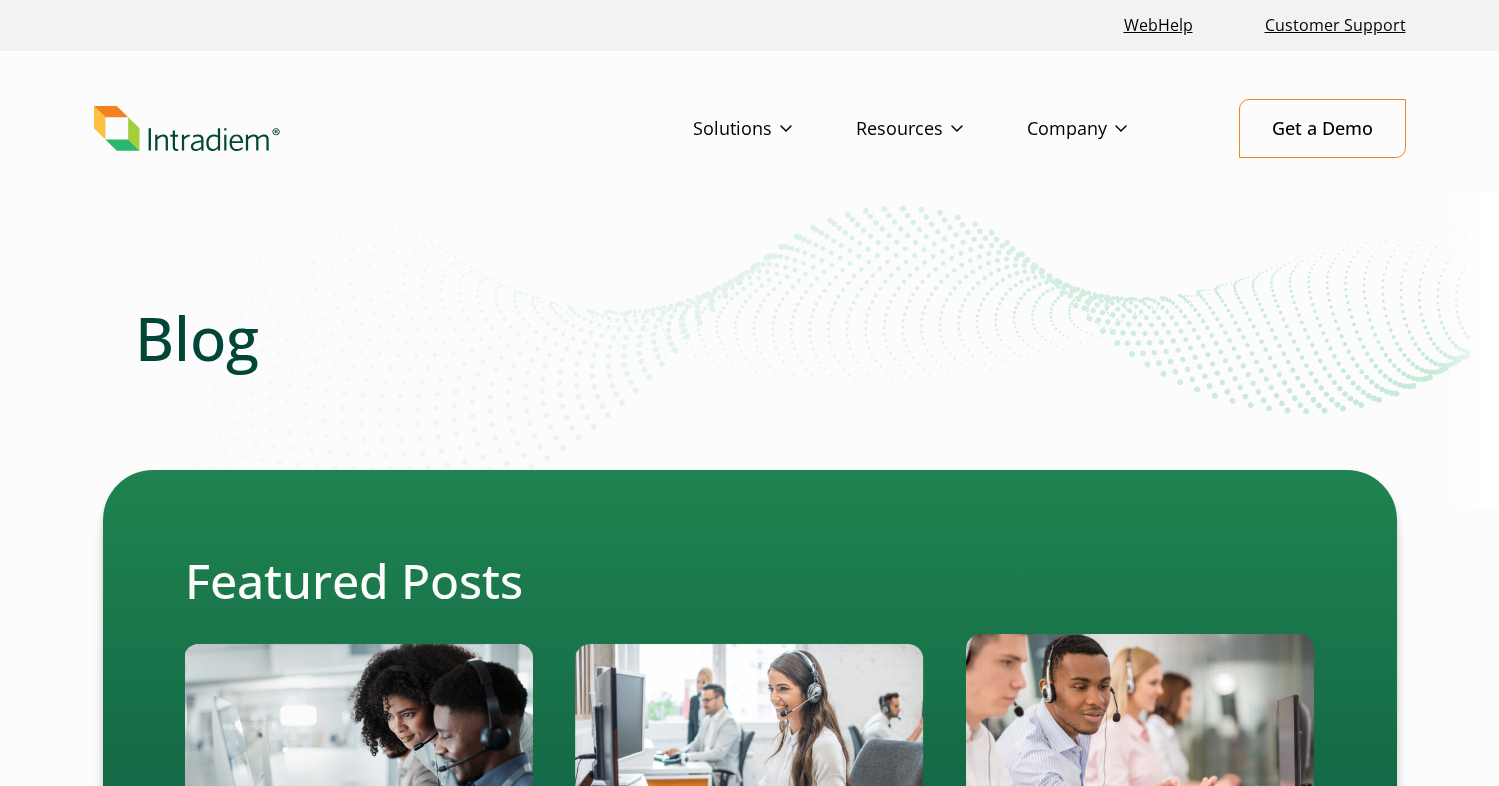 scroll, scrollTop: 520, scrollLeft: 0, axis: vertical 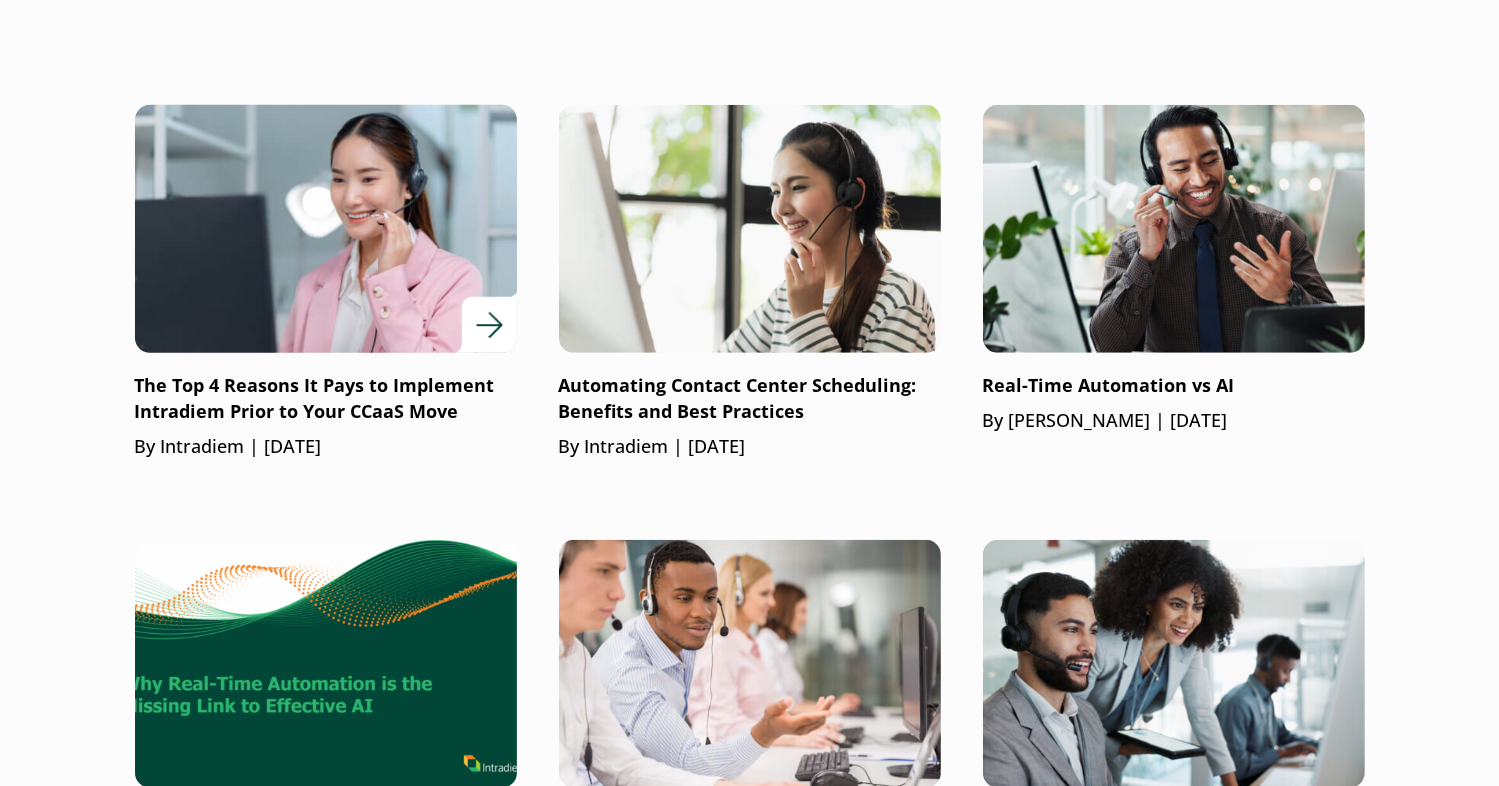 click at bounding box center (326, 229) 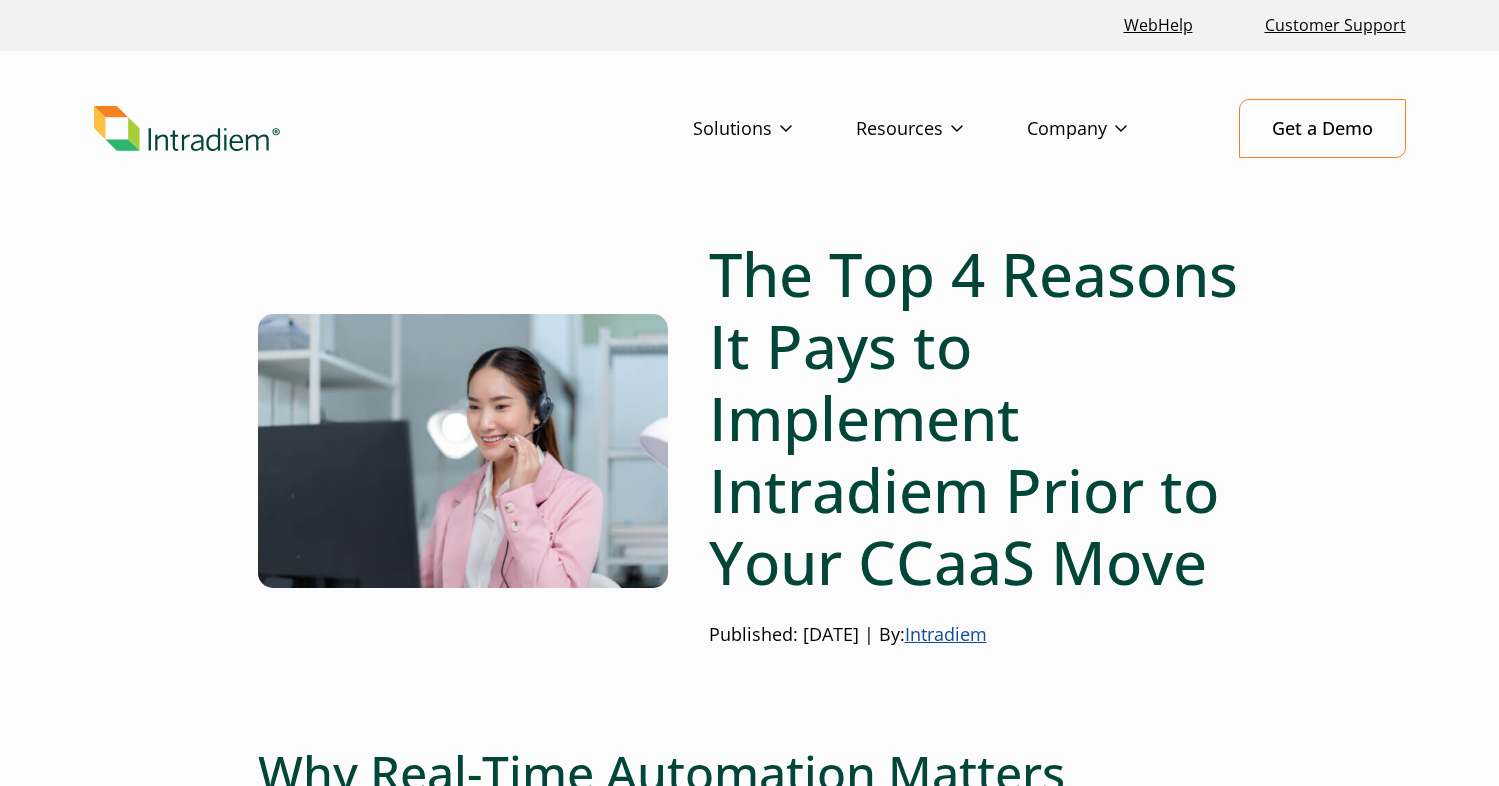 scroll, scrollTop: 0, scrollLeft: 0, axis: both 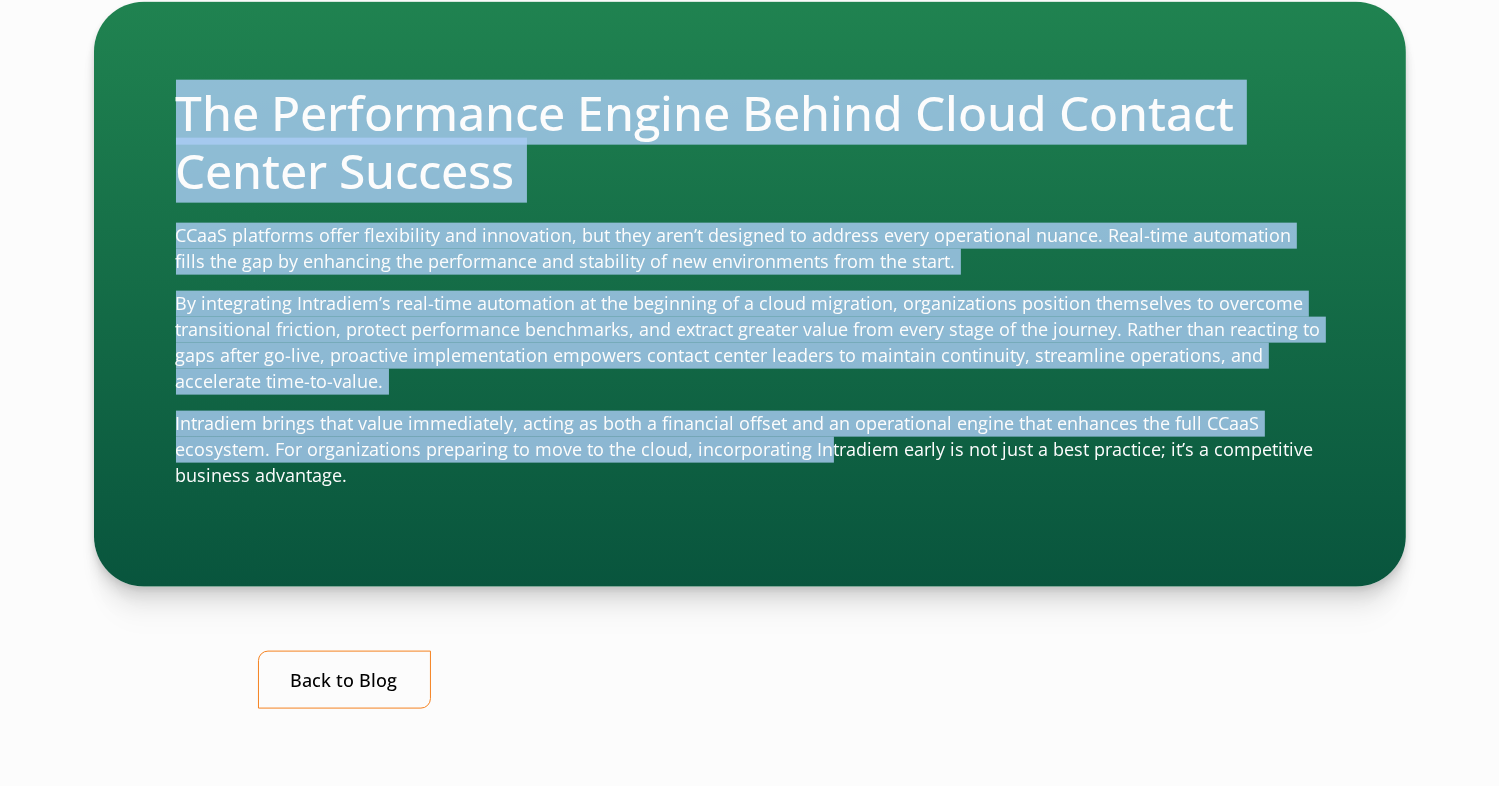 click on "The Top 4 Reasons It Pays to Implement Intradiem Prior to Your CCaaS Move Published: June 2, 2025 | By:  Intradiem
Why Real-Time Automation Matters
Migrating to a Contact Center as a Service (CCaaS) platform is a major strategic move for any customer experience operation. While these transitions promise long-term agility and scalability, they often come with short-term disruption, steep costs, and operational risk.
Organizations looking to accelerate time-to-value and protect performance during migration are increasingly turning to Intradiem as a foundational element of their CCaaS strategy.
See the top four reasons to implement Intradiem before your CCaaS move to ensure maximum efficiency and return on investment
1. Immediate, Quantifiable Savings from Day One
These hard-dollar savings are not just theoretical. Organizations across industries have used Intradiem to drive efficiency gains that directly impact the bottom line within weeks of deployment." at bounding box center [750, -644] 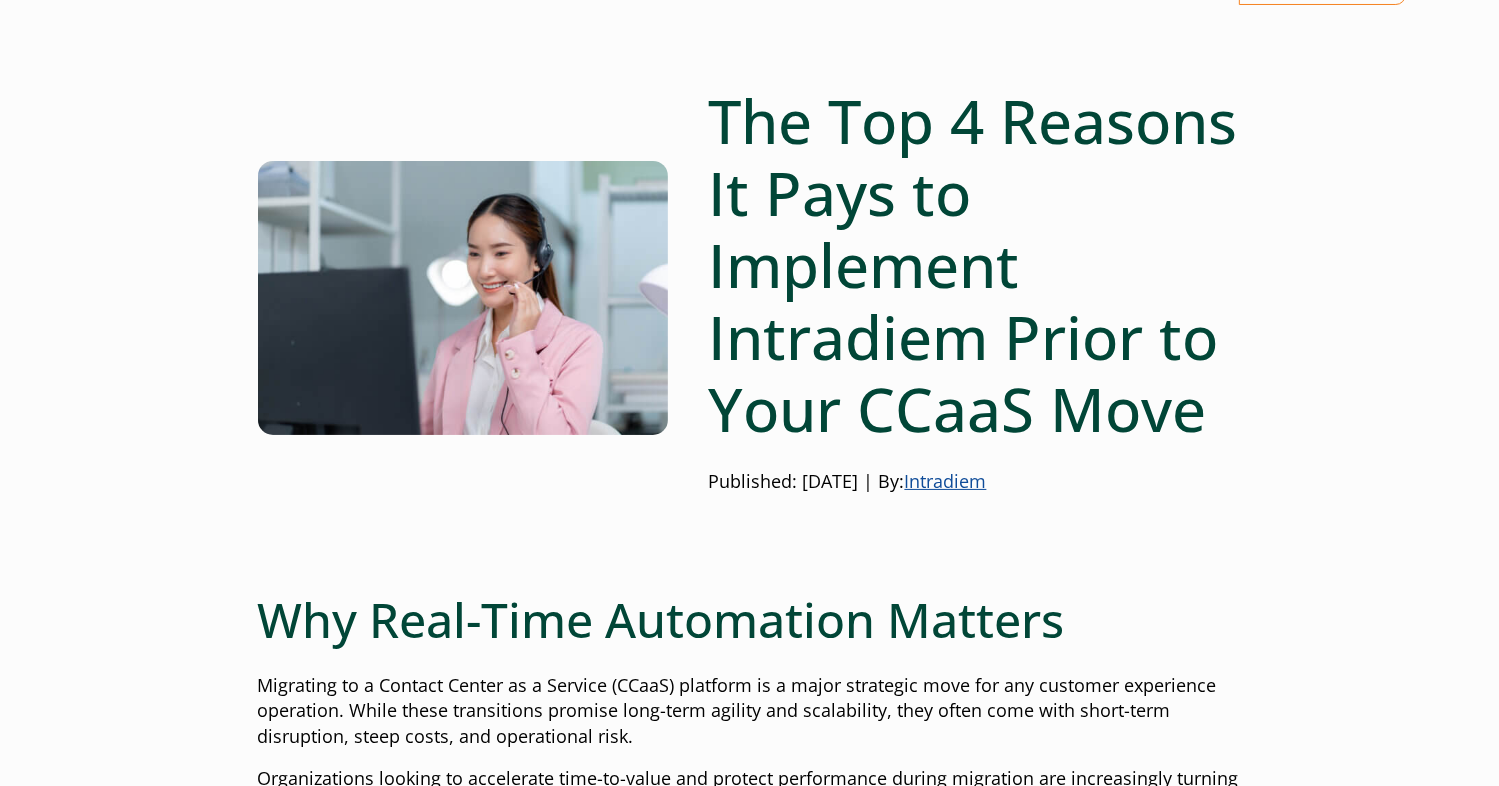 scroll, scrollTop: 0, scrollLeft: 0, axis: both 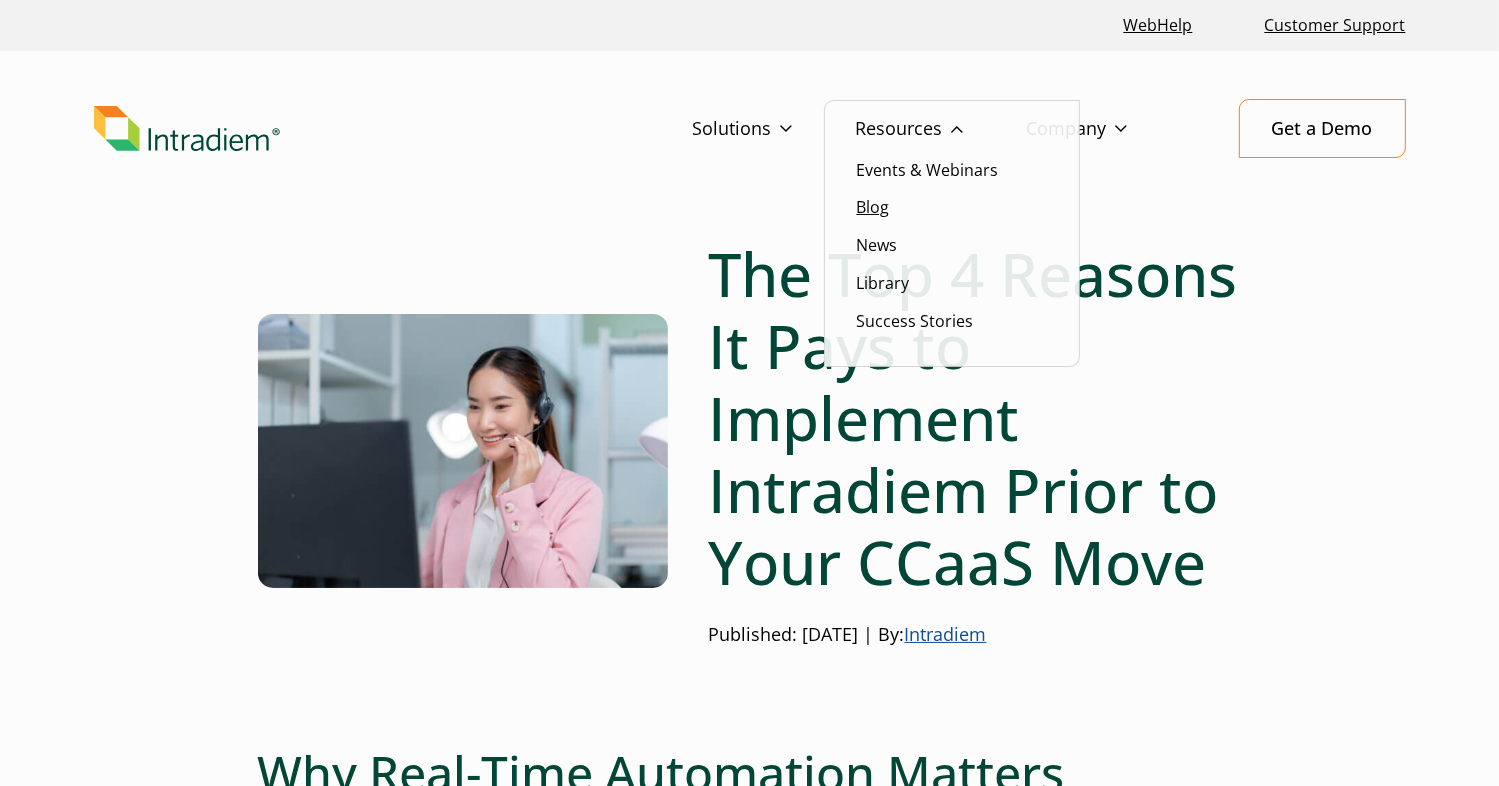 click on "Blog" at bounding box center [873, 207] 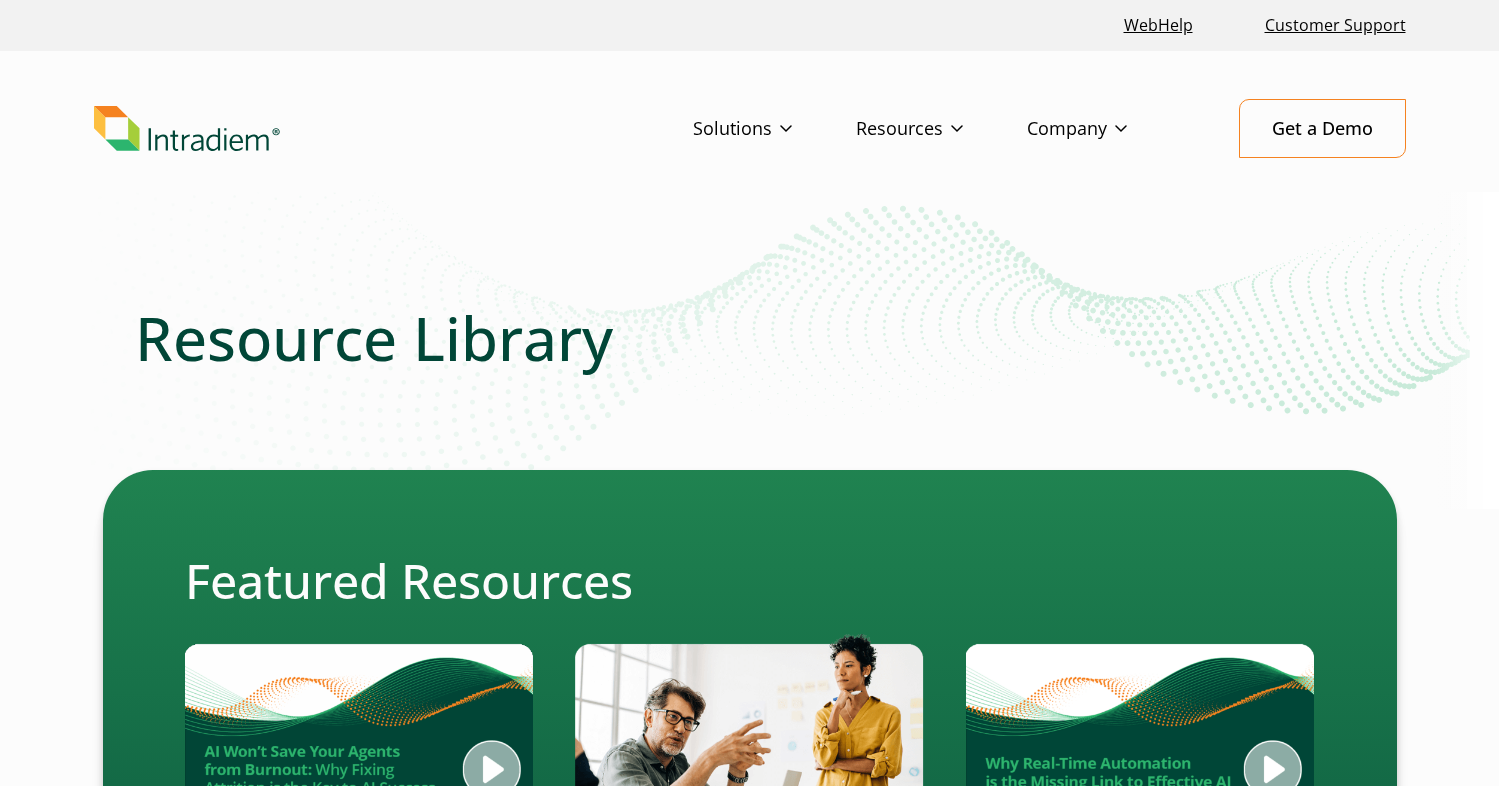 scroll, scrollTop: 0, scrollLeft: 0, axis: both 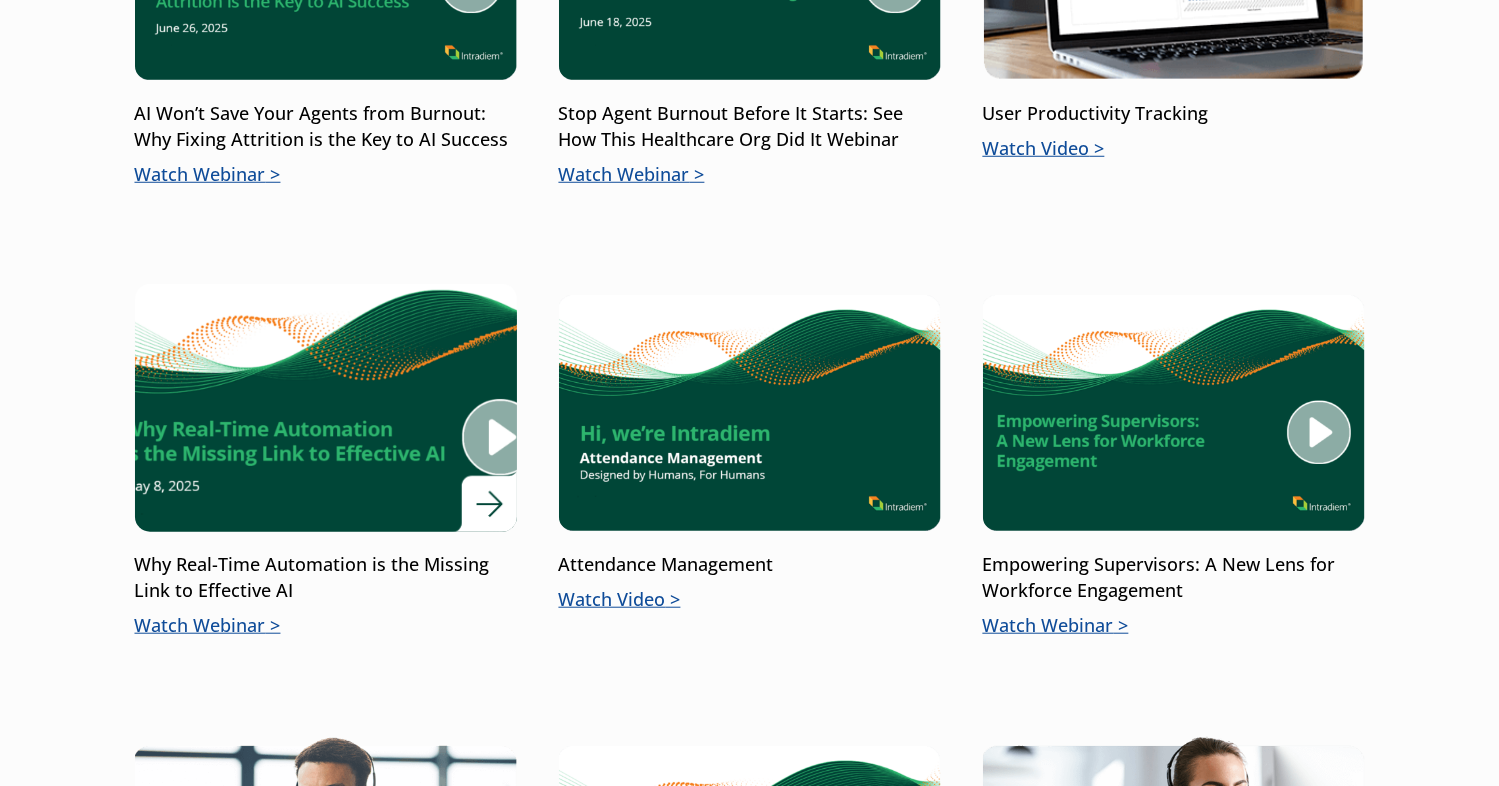 click on "Why Real-Time Automation is the Missing Link to Effective AI Watch Webinar" at bounding box center (326, 461) 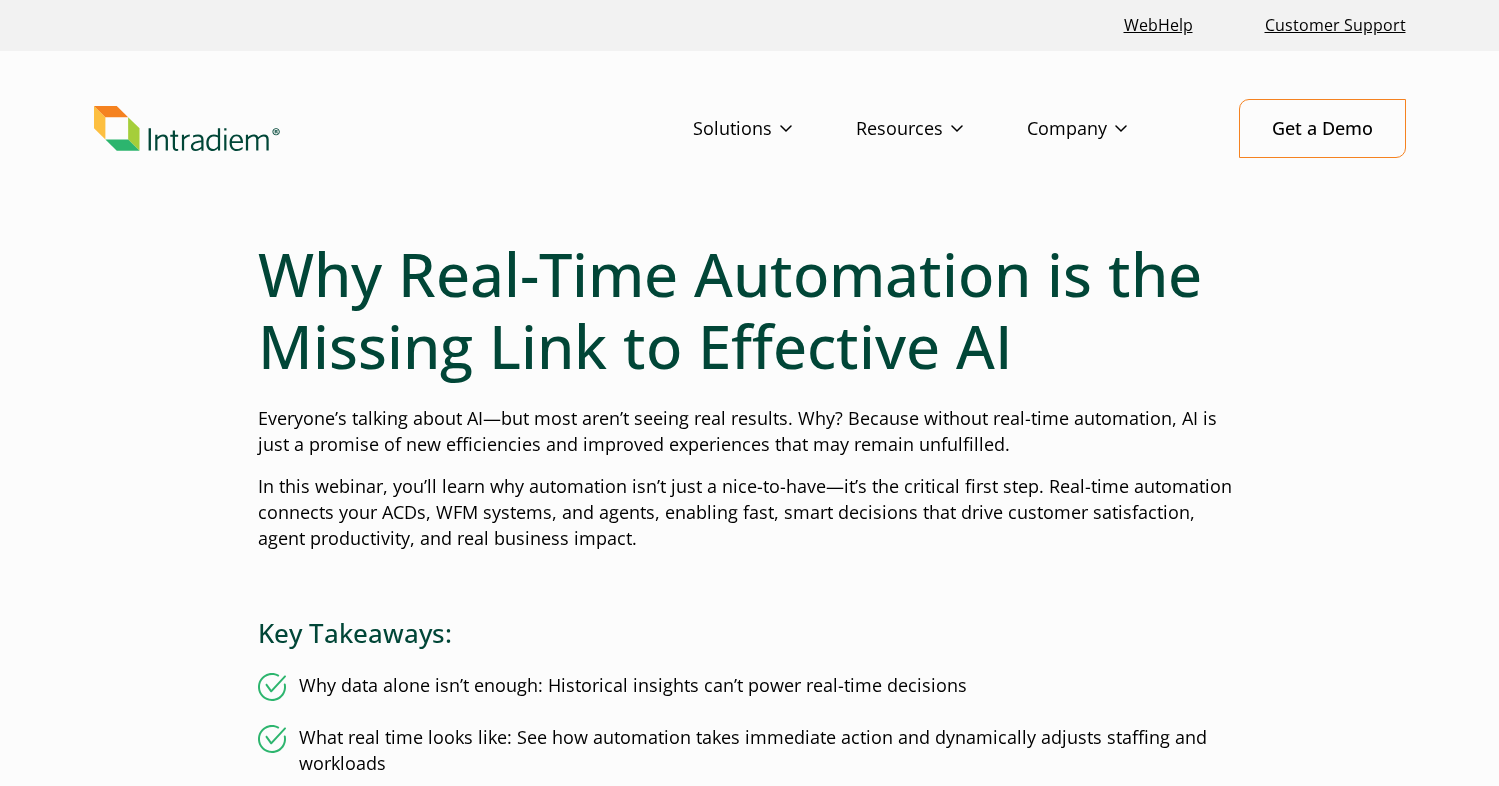 scroll, scrollTop: 0, scrollLeft: 0, axis: both 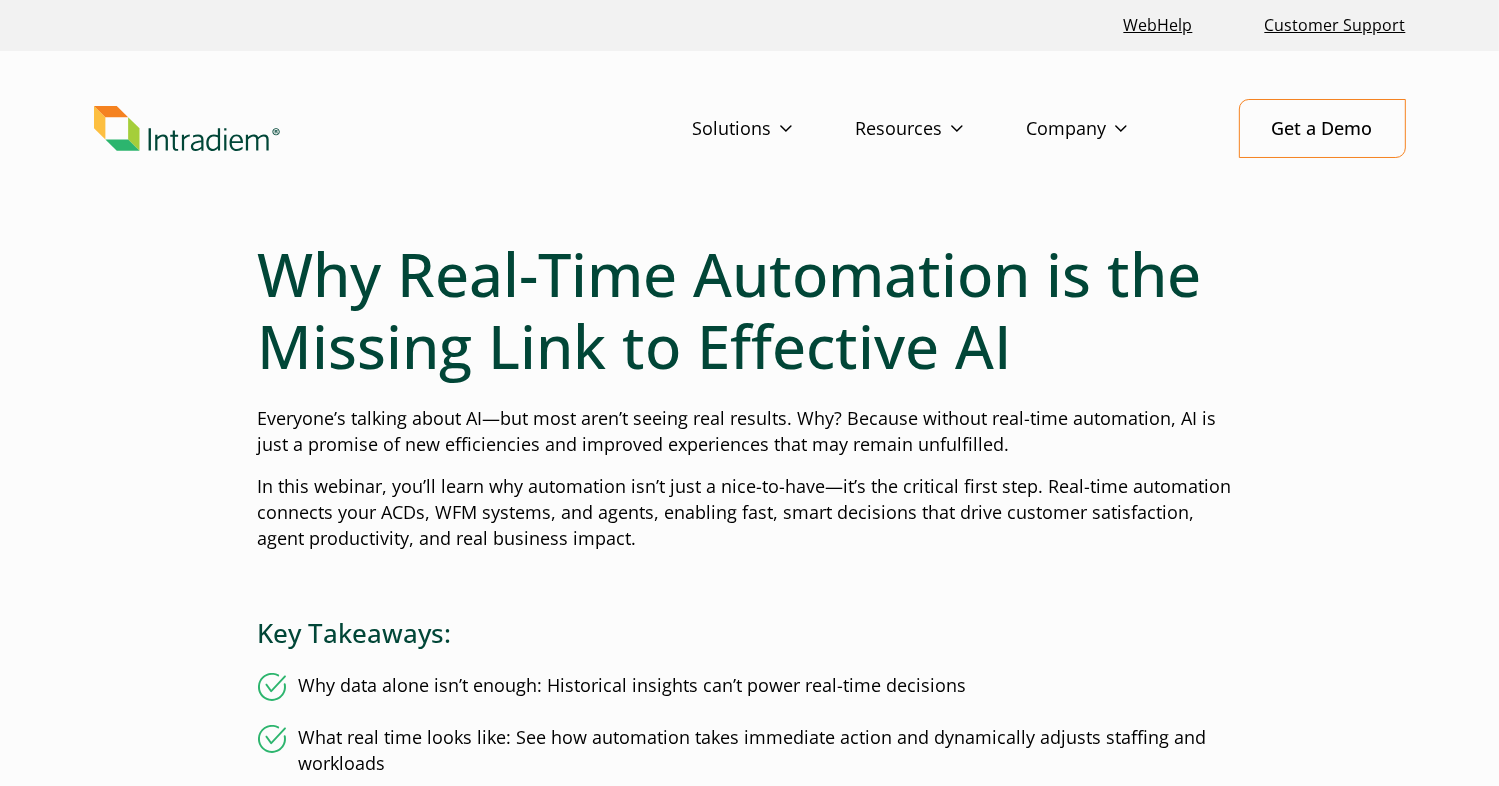 click on "Everyone’s talking about AI—but most aren’t seeing real results. Why? Because without real-time automation, AI is just a promise of new efficiencies and improved experiences that may remain unfulfilled." at bounding box center (750, 432) 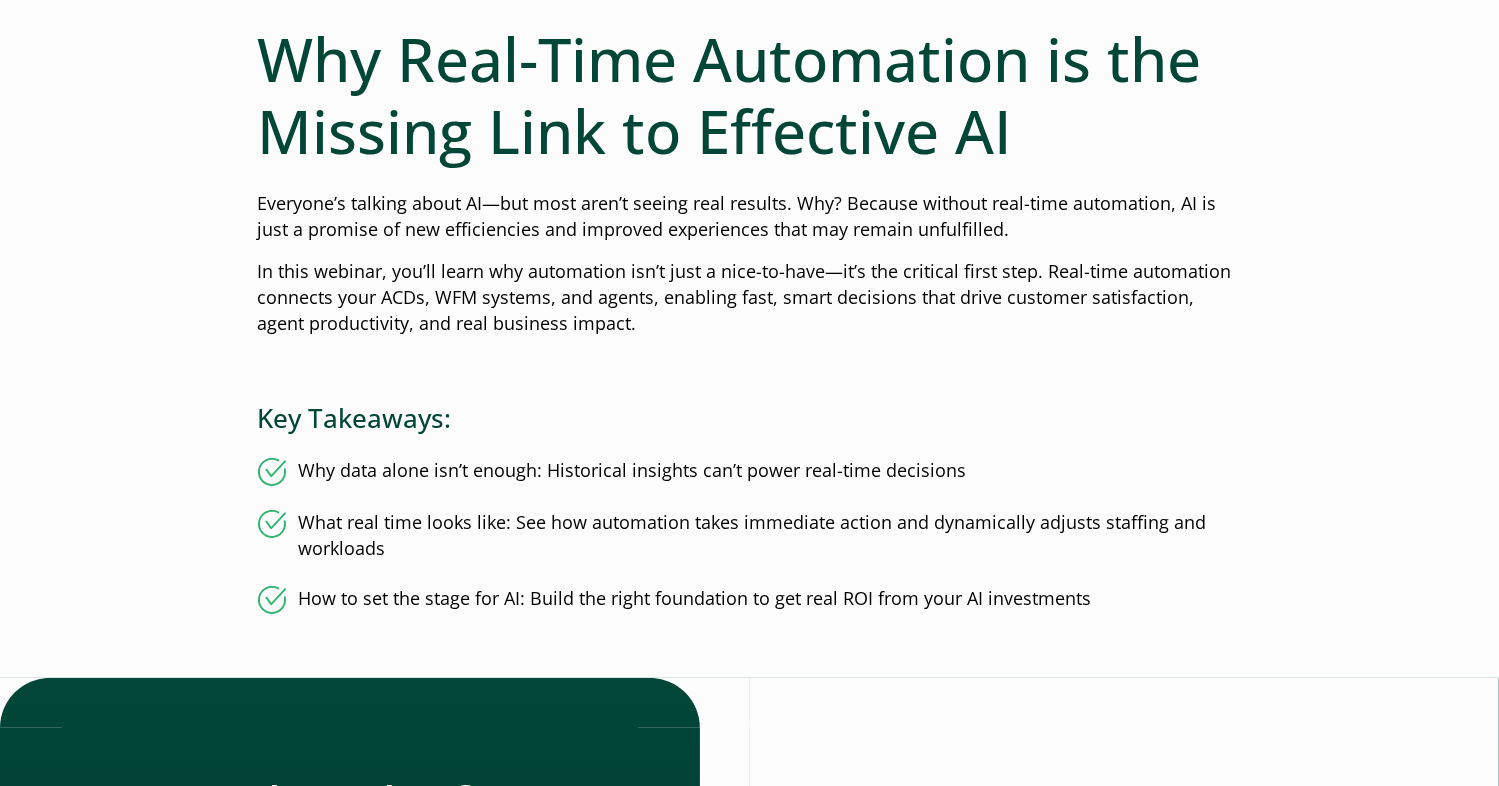 scroll, scrollTop: 200, scrollLeft: 0, axis: vertical 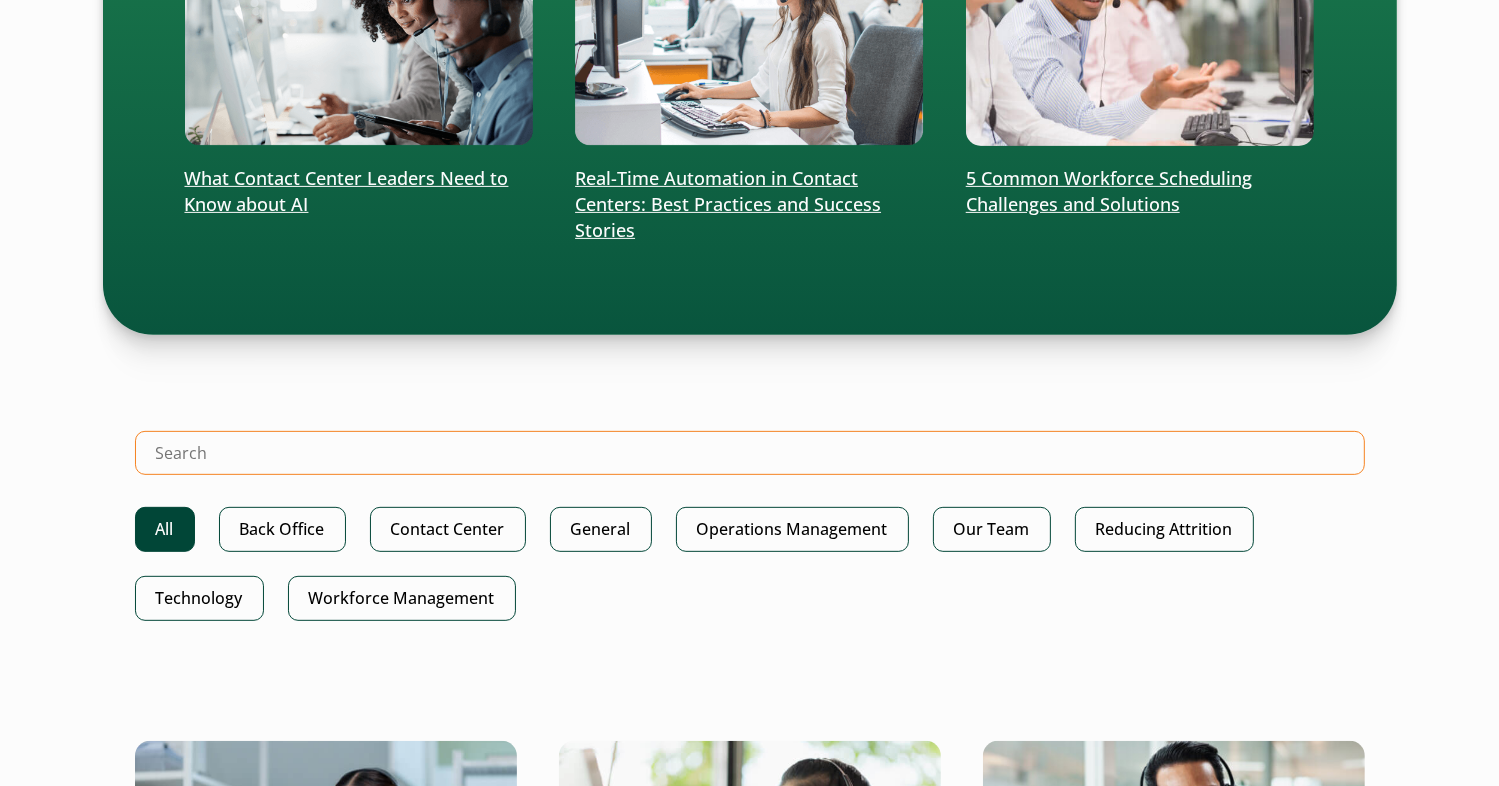 click at bounding box center (750, 453) 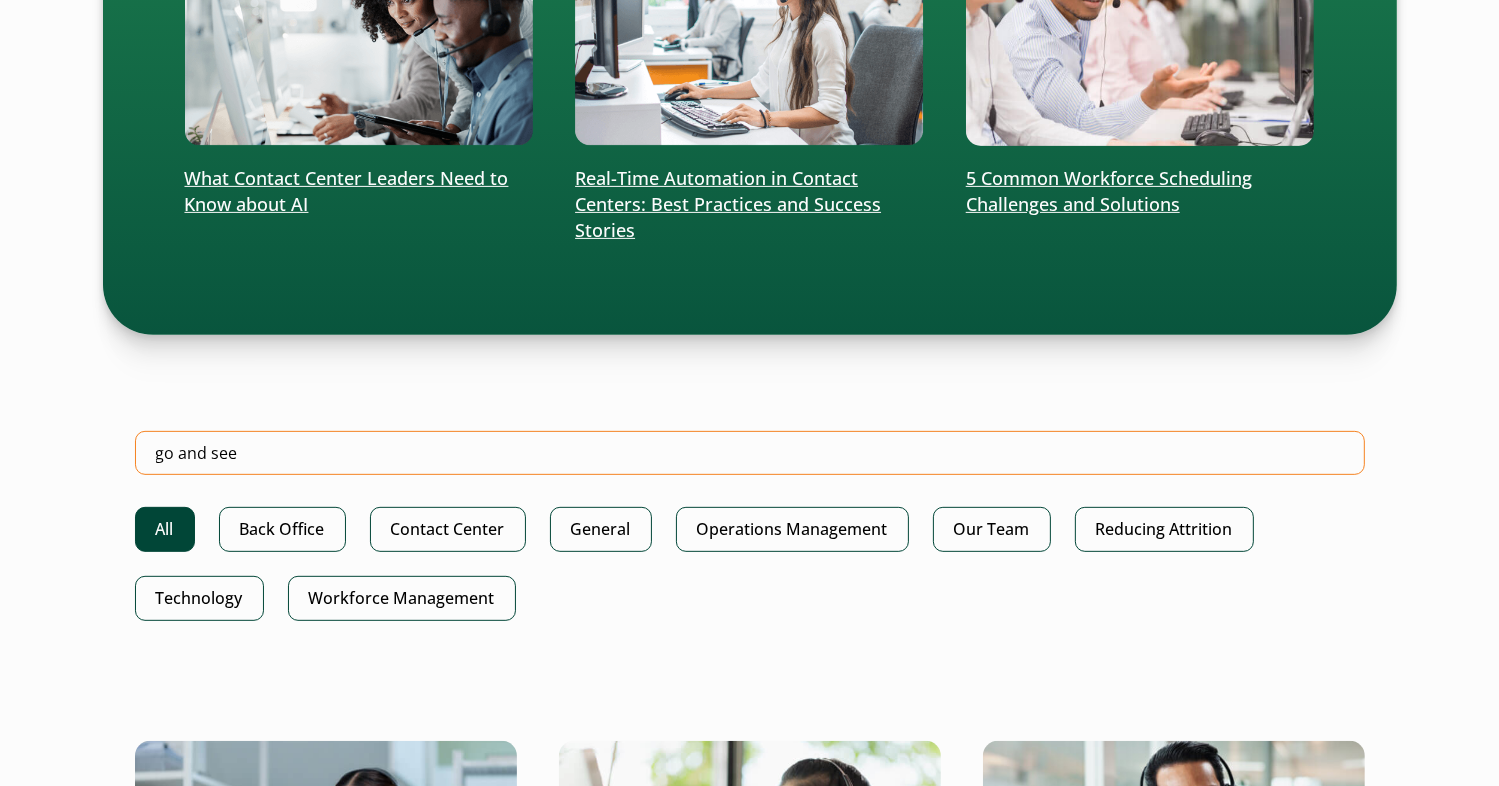 type on "go and see" 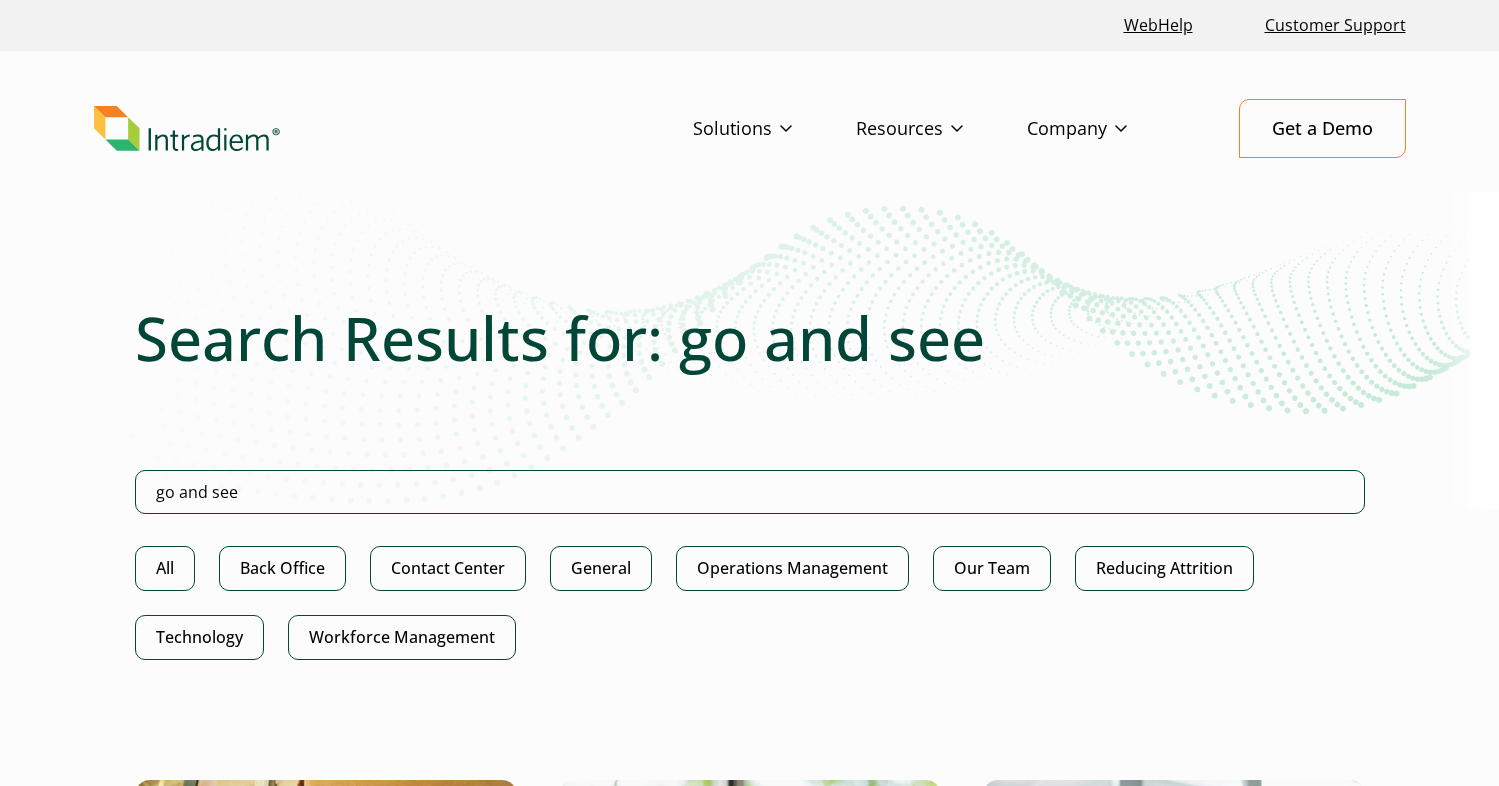 scroll, scrollTop: 583, scrollLeft: 0, axis: vertical 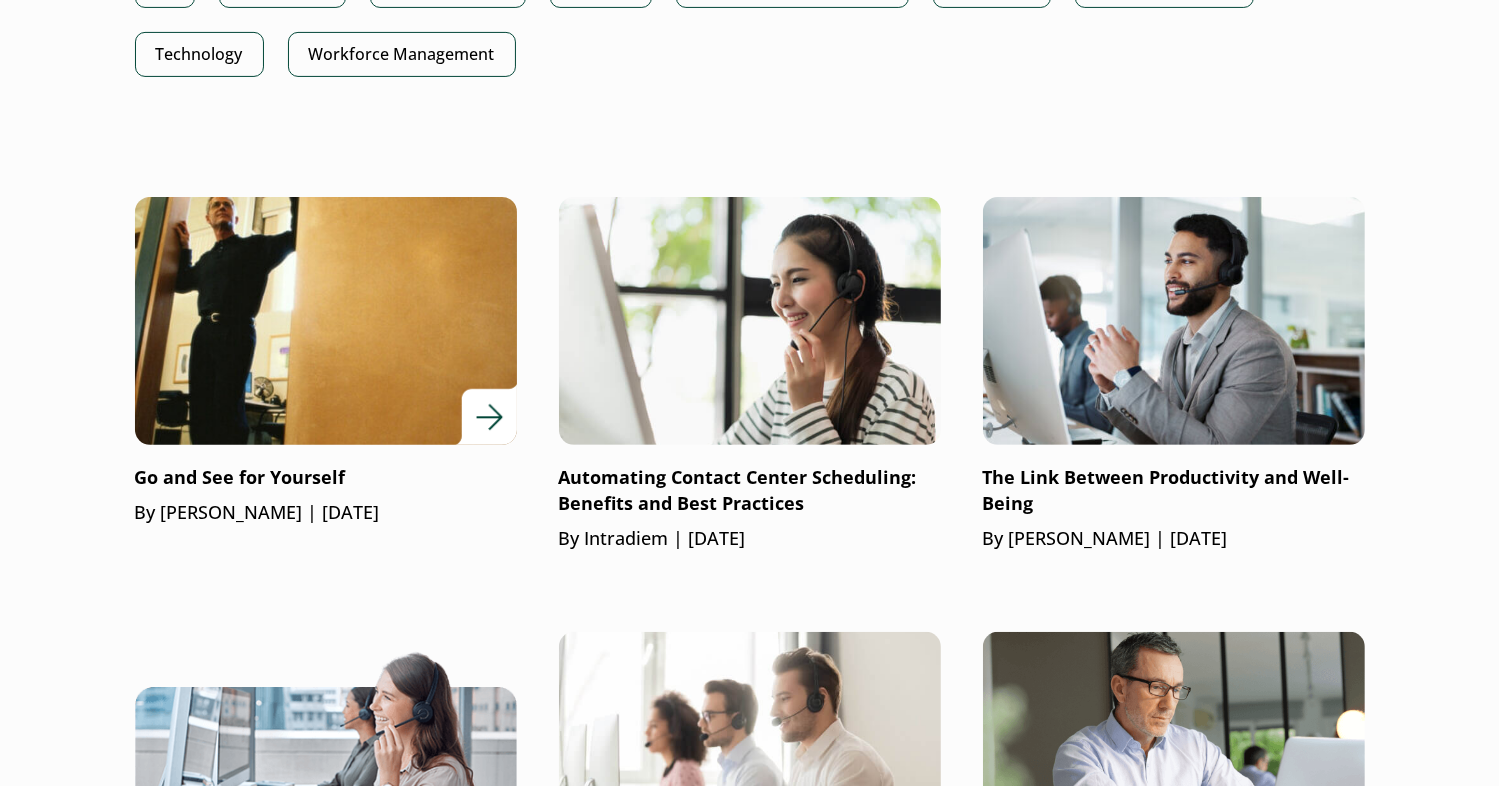 click at bounding box center (326, 321) 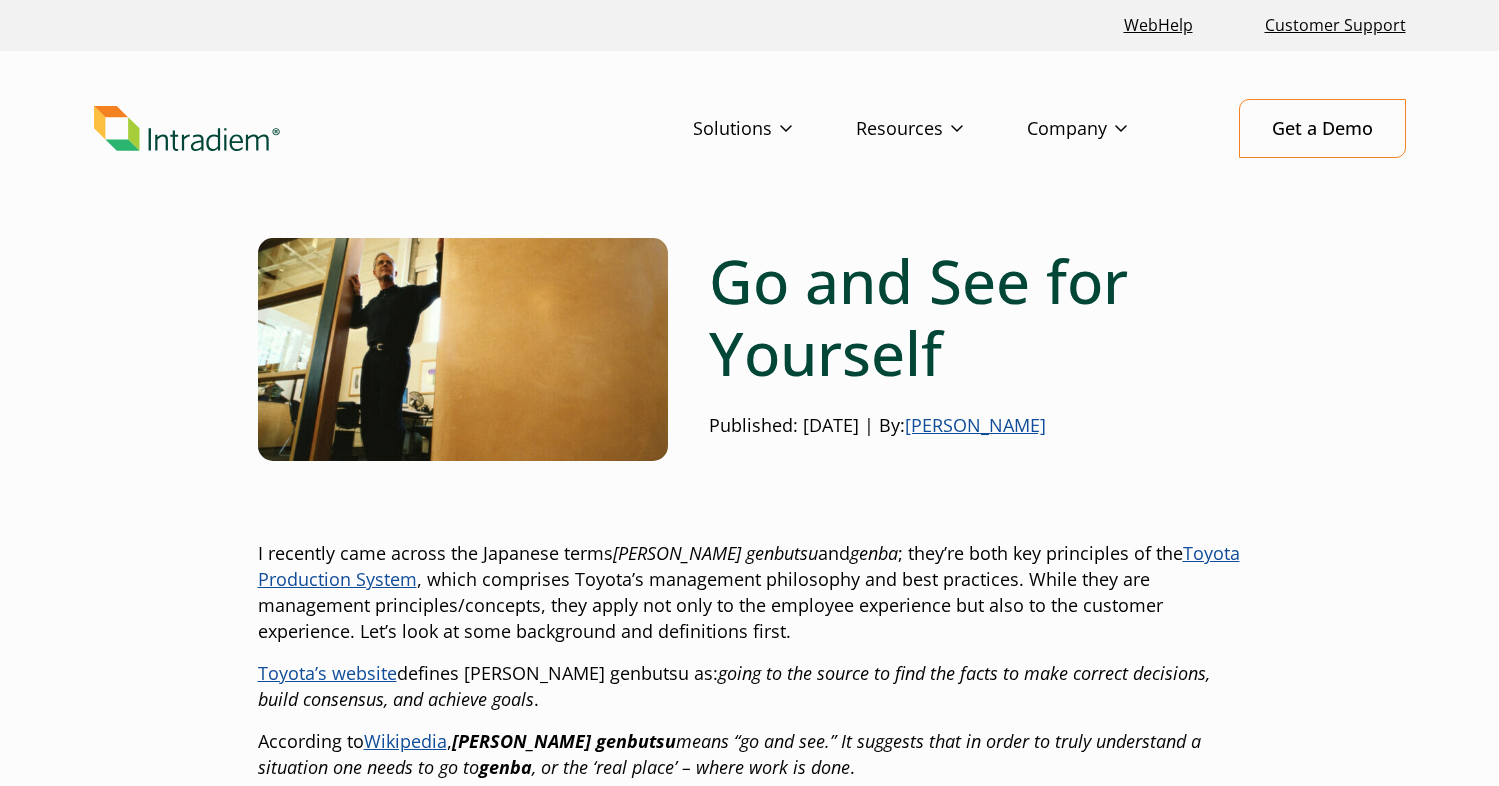scroll, scrollTop: 0, scrollLeft: 0, axis: both 